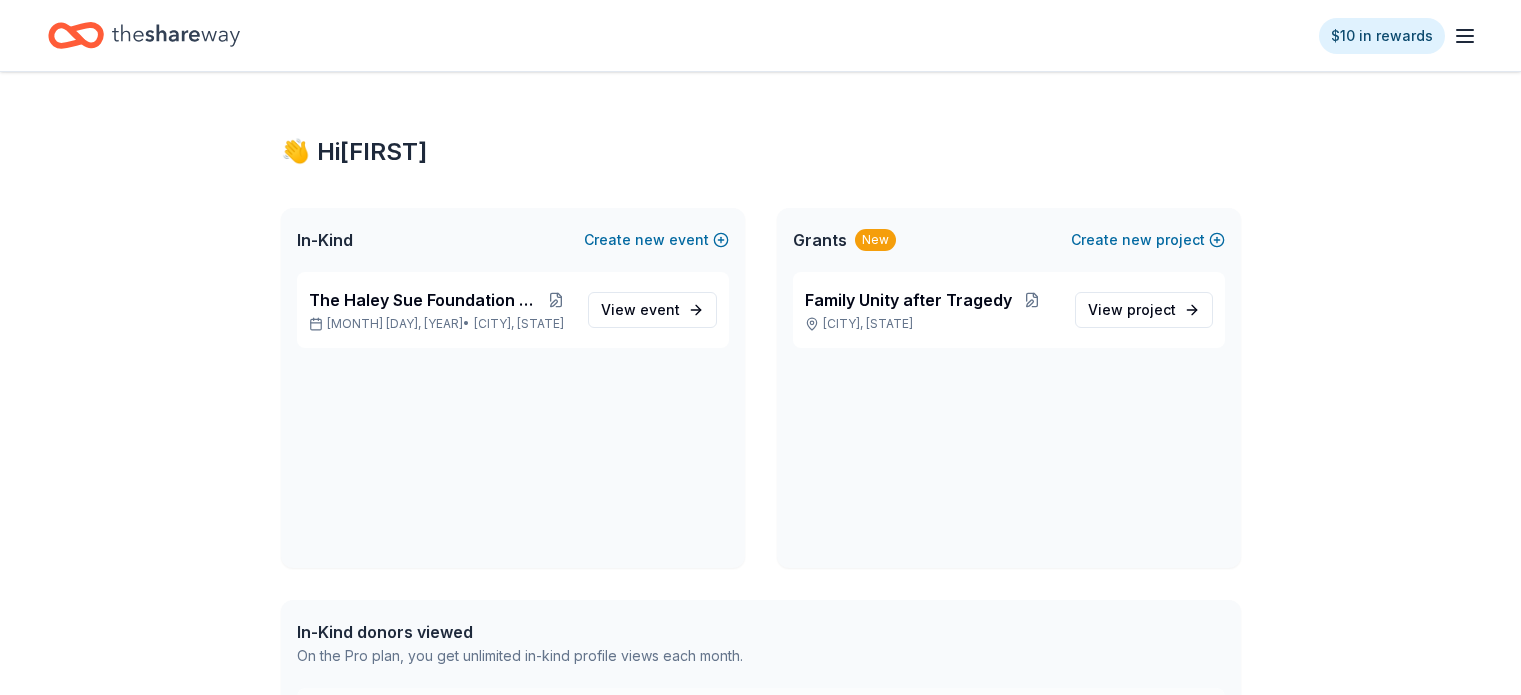 scroll, scrollTop: 0, scrollLeft: 0, axis: both 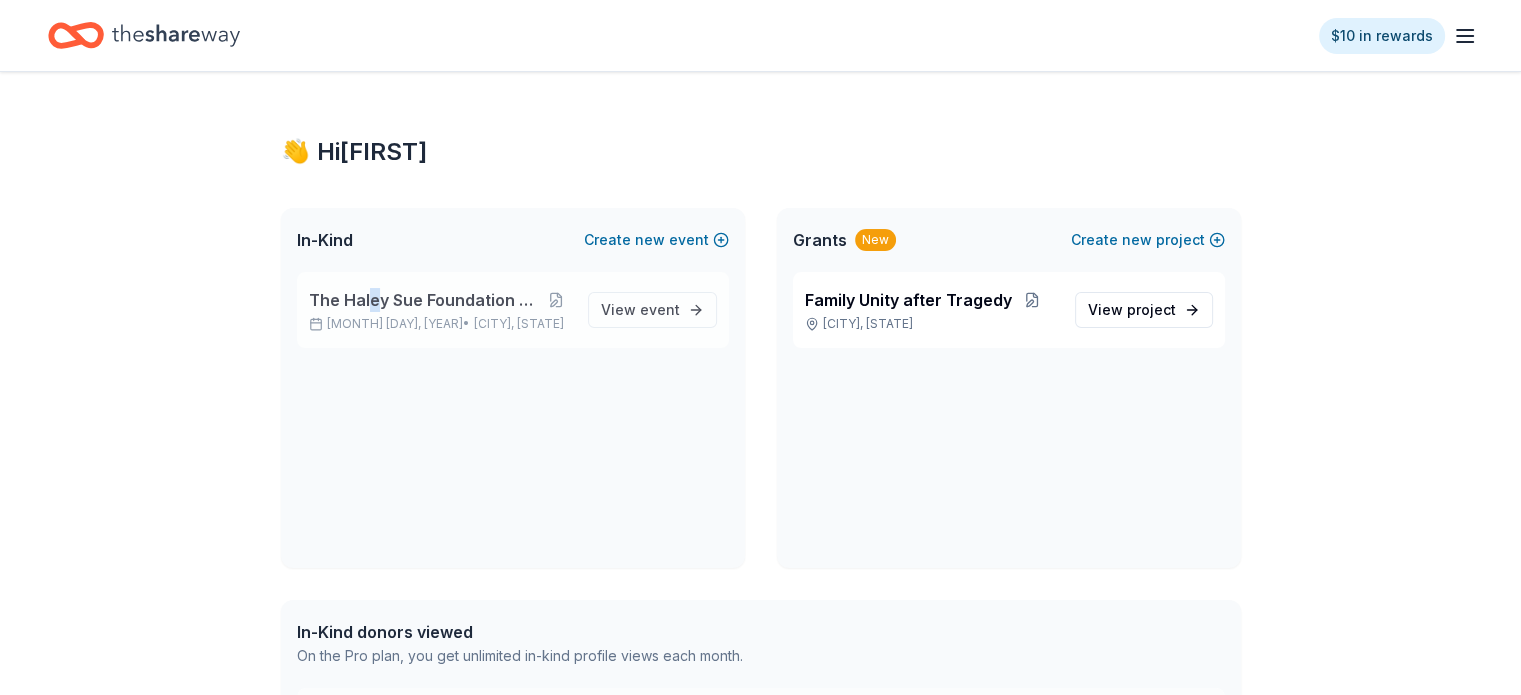 drag, startPoint x: 0, startPoint y: 0, endPoint x: 372, endPoint y: 288, distance: 470.4551 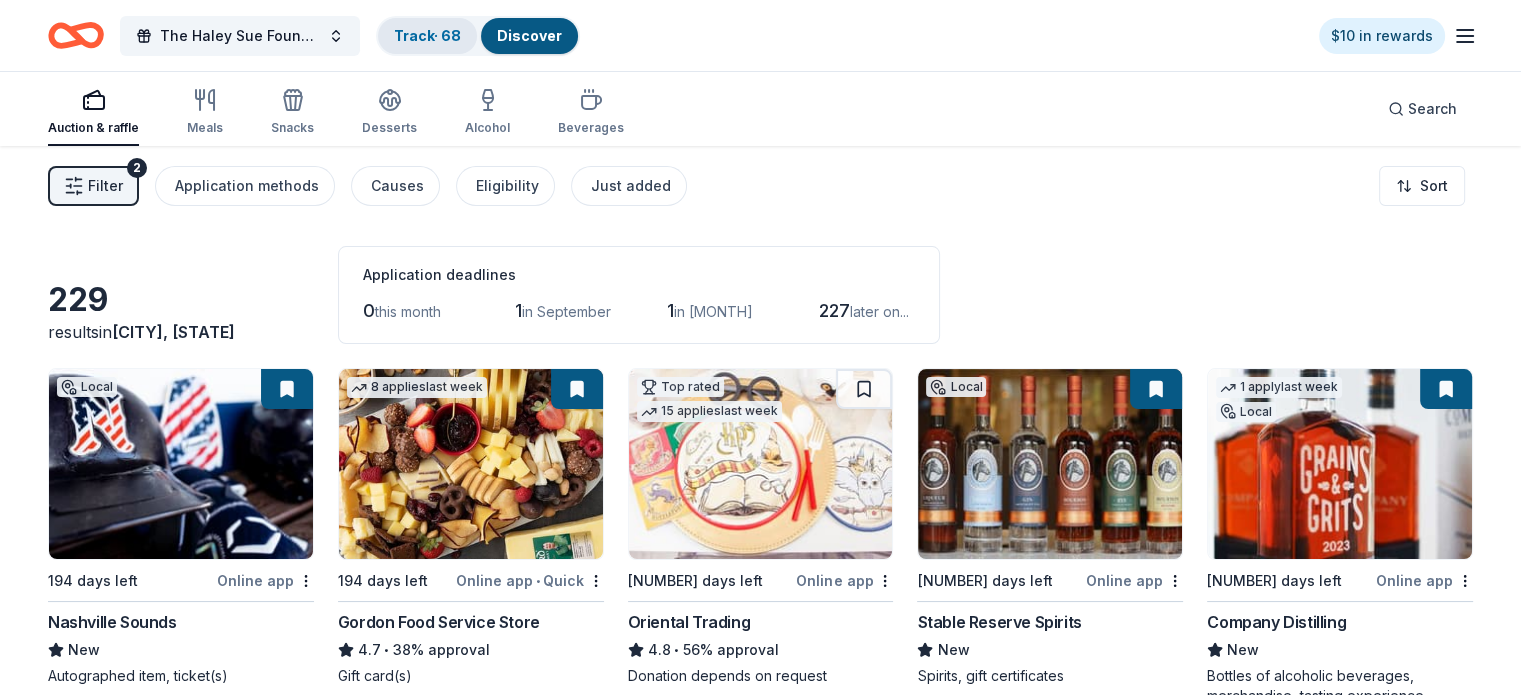 click on "Track · 68" at bounding box center [427, 36] 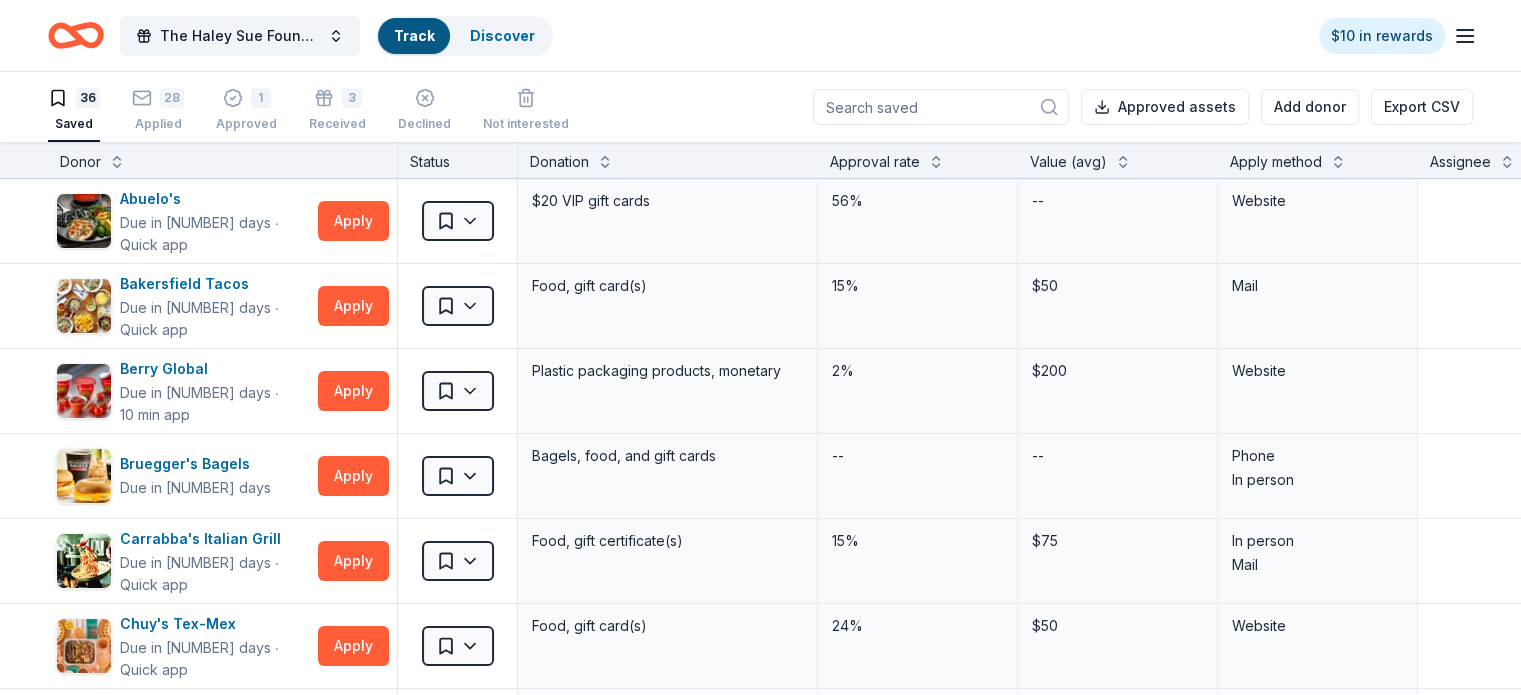 scroll, scrollTop: 0, scrollLeft: 0, axis: both 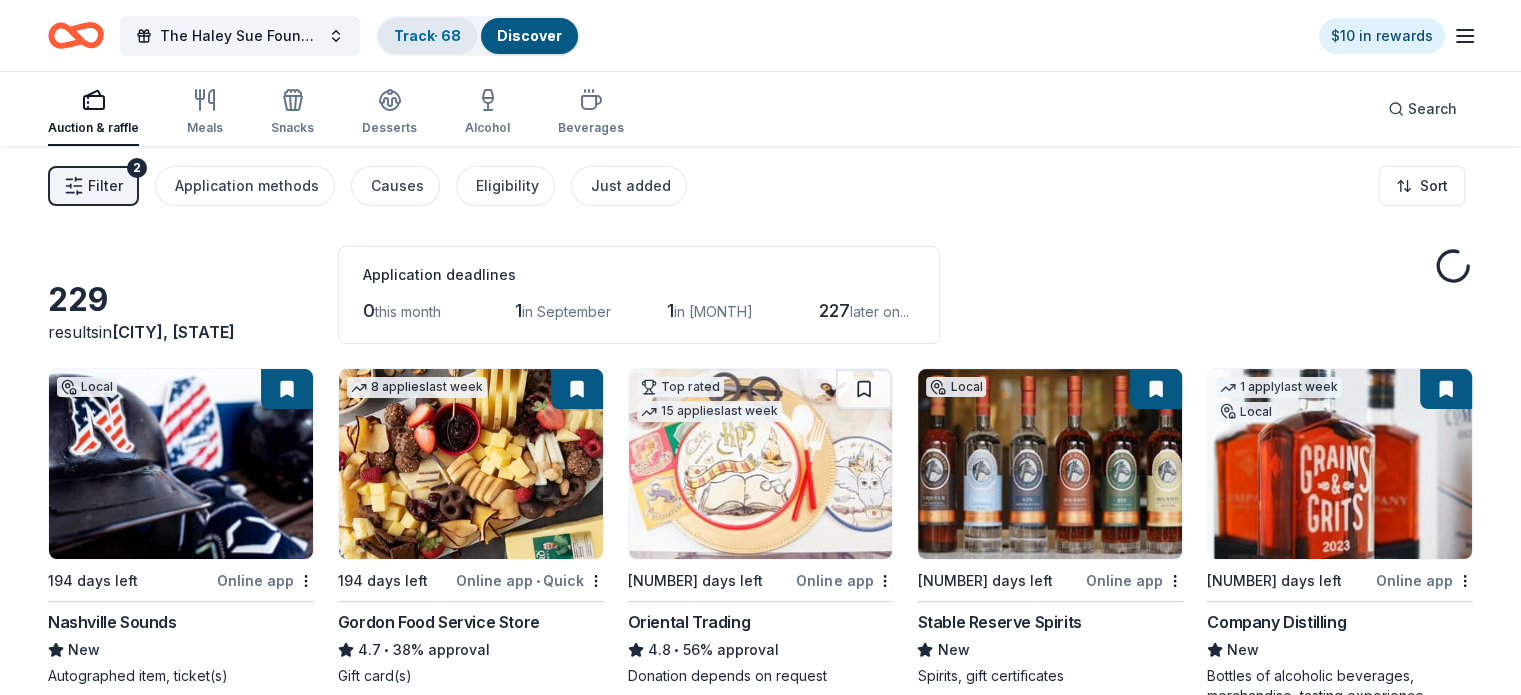 click on "Track · 68" at bounding box center (427, 35) 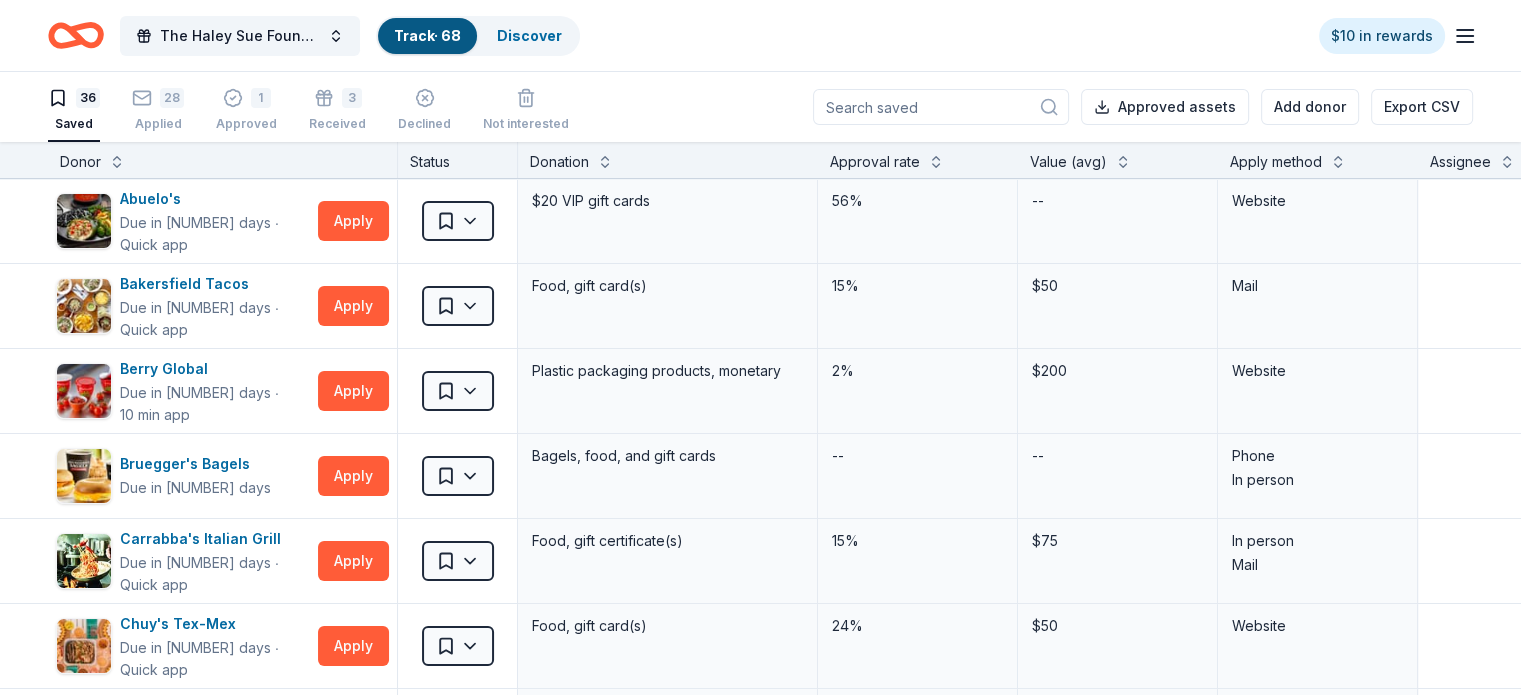 click on "Track · 68" at bounding box center [427, 35] 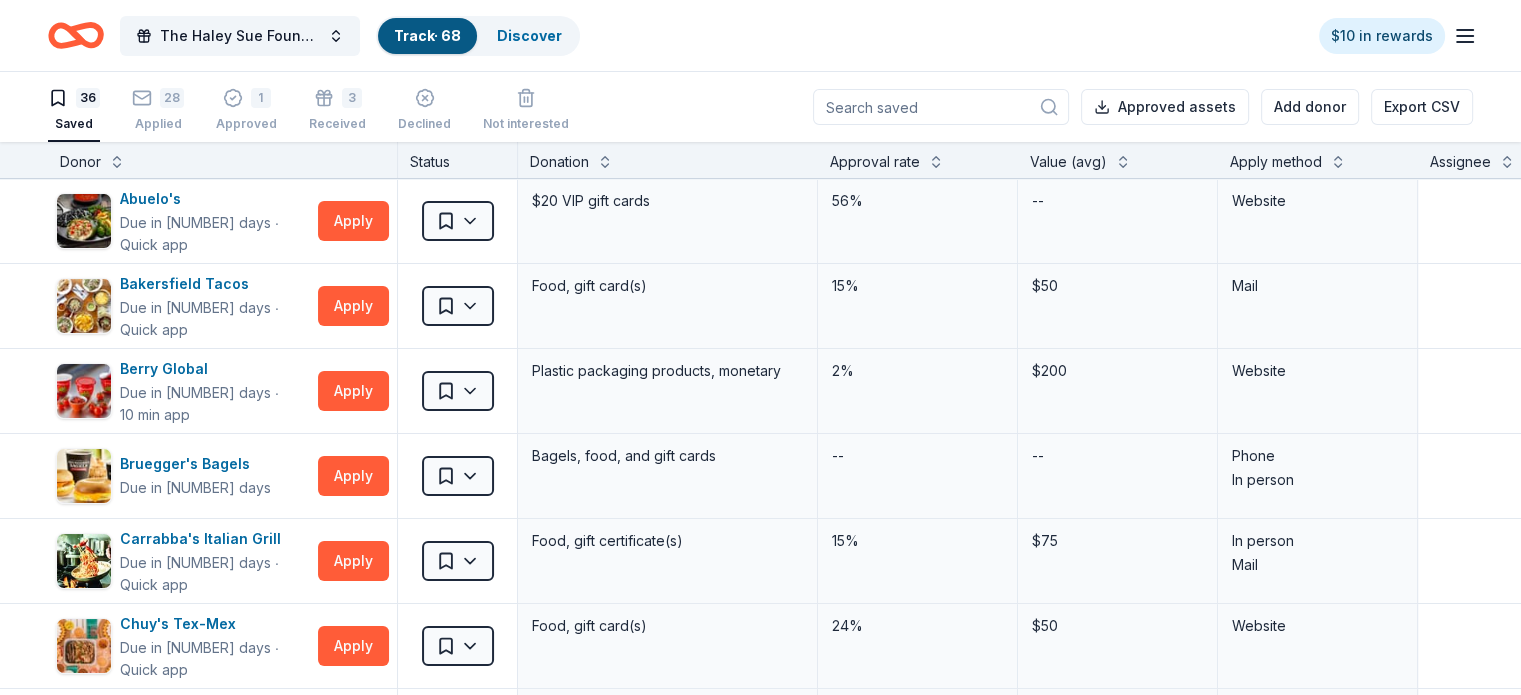 scroll, scrollTop: 0, scrollLeft: 0, axis: both 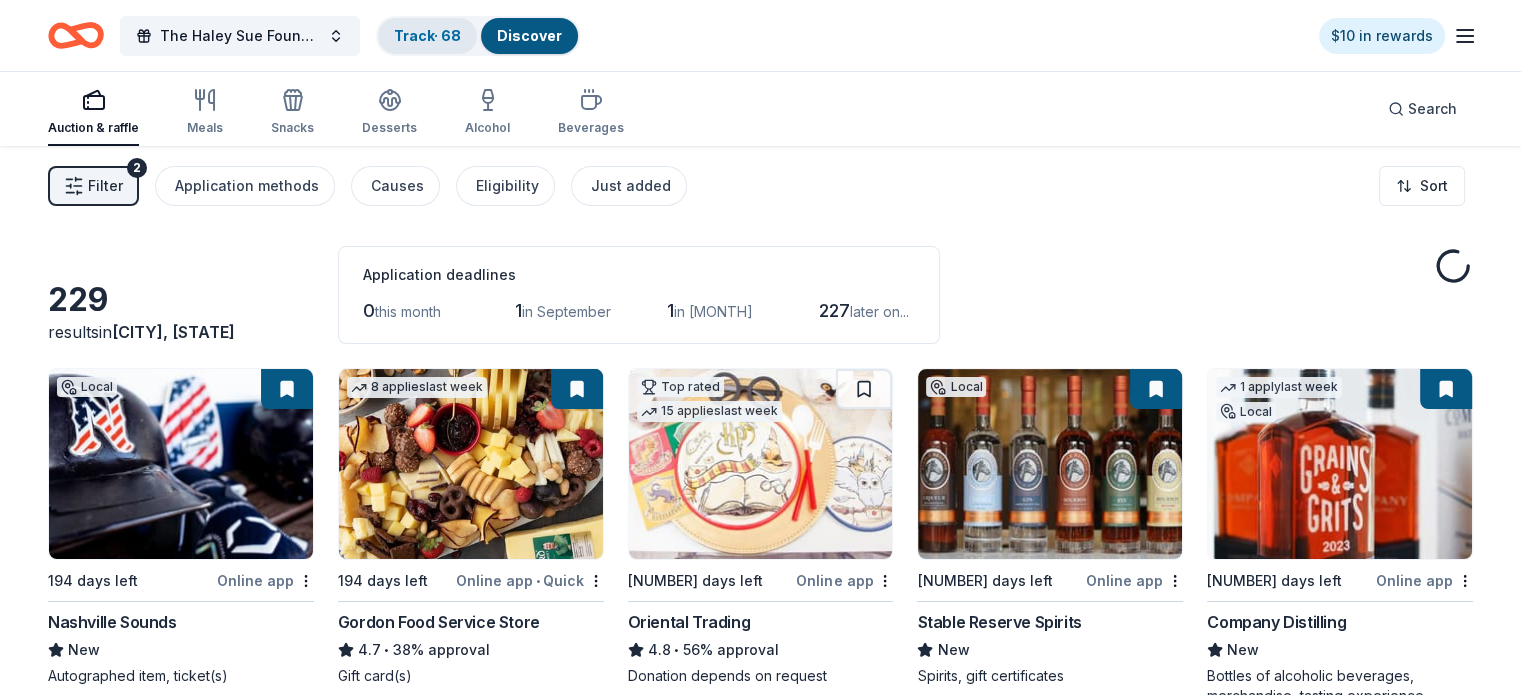 click on "Track · 68" at bounding box center (427, 35) 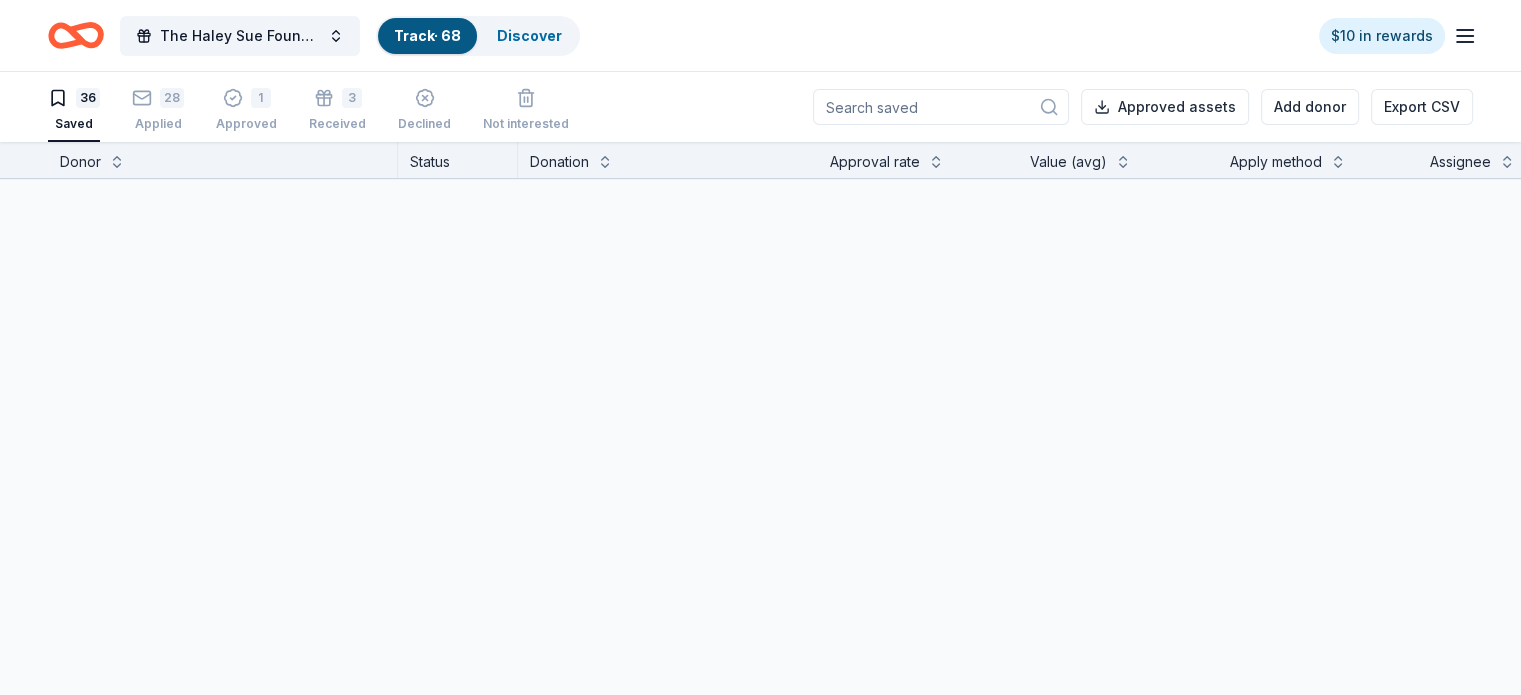 scroll, scrollTop: 0, scrollLeft: 0, axis: both 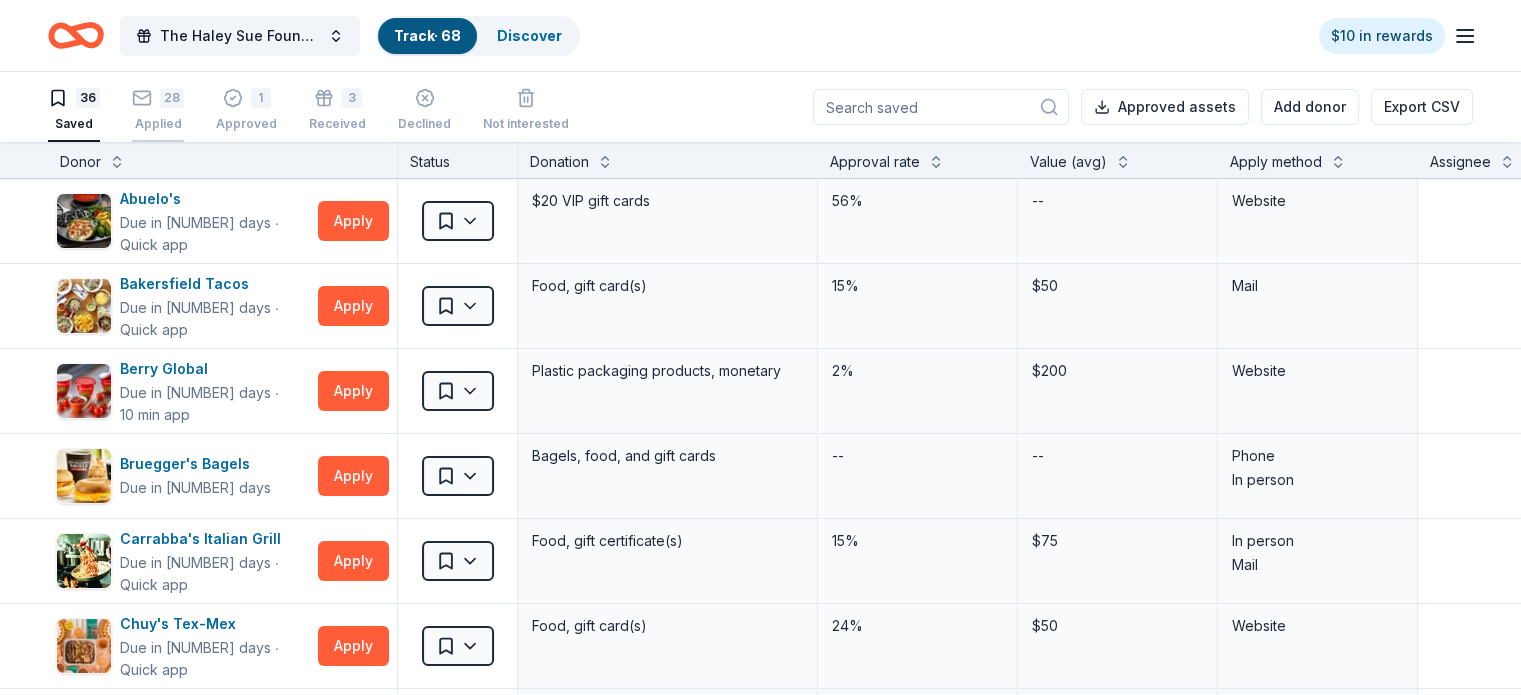 click on "[NUMBER] Applied" at bounding box center (158, 110) 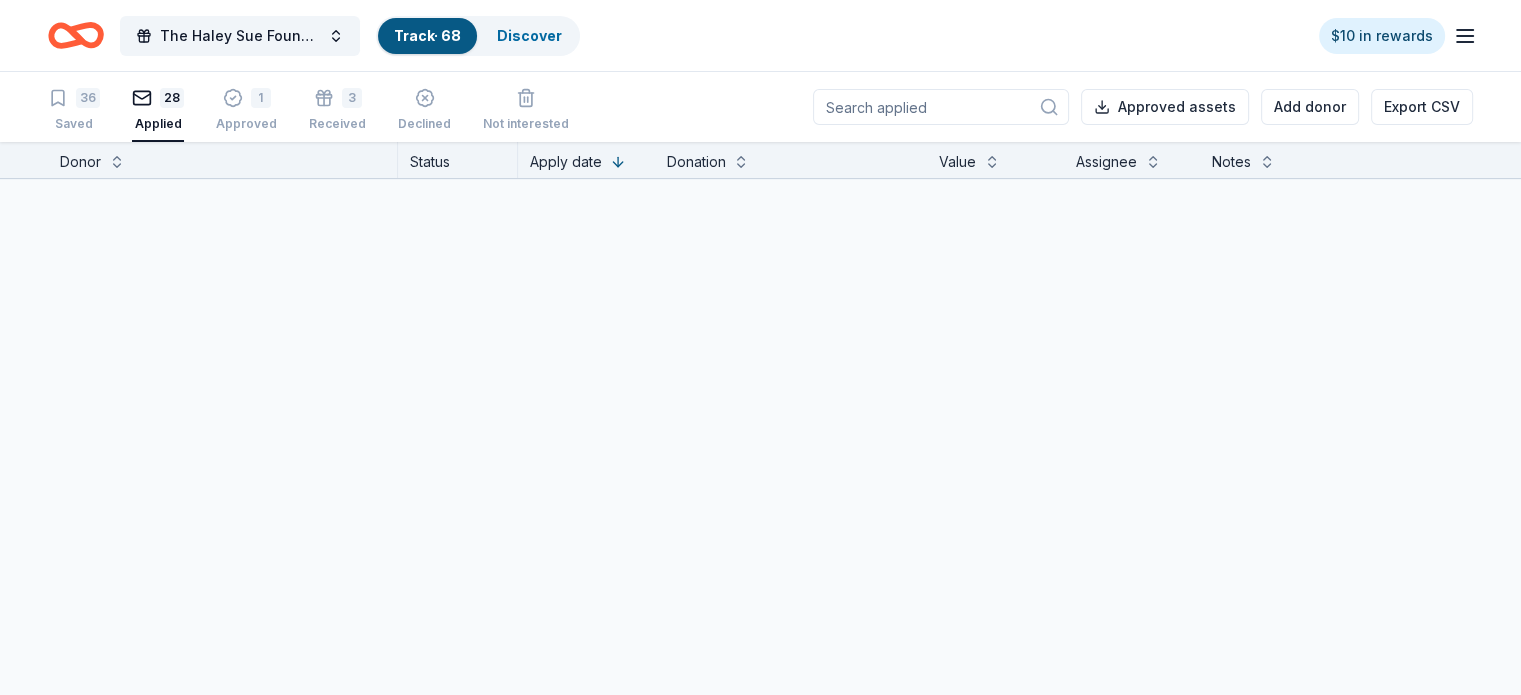 scroll, scrollTop: 0, scrollLeft: 0, axis: both 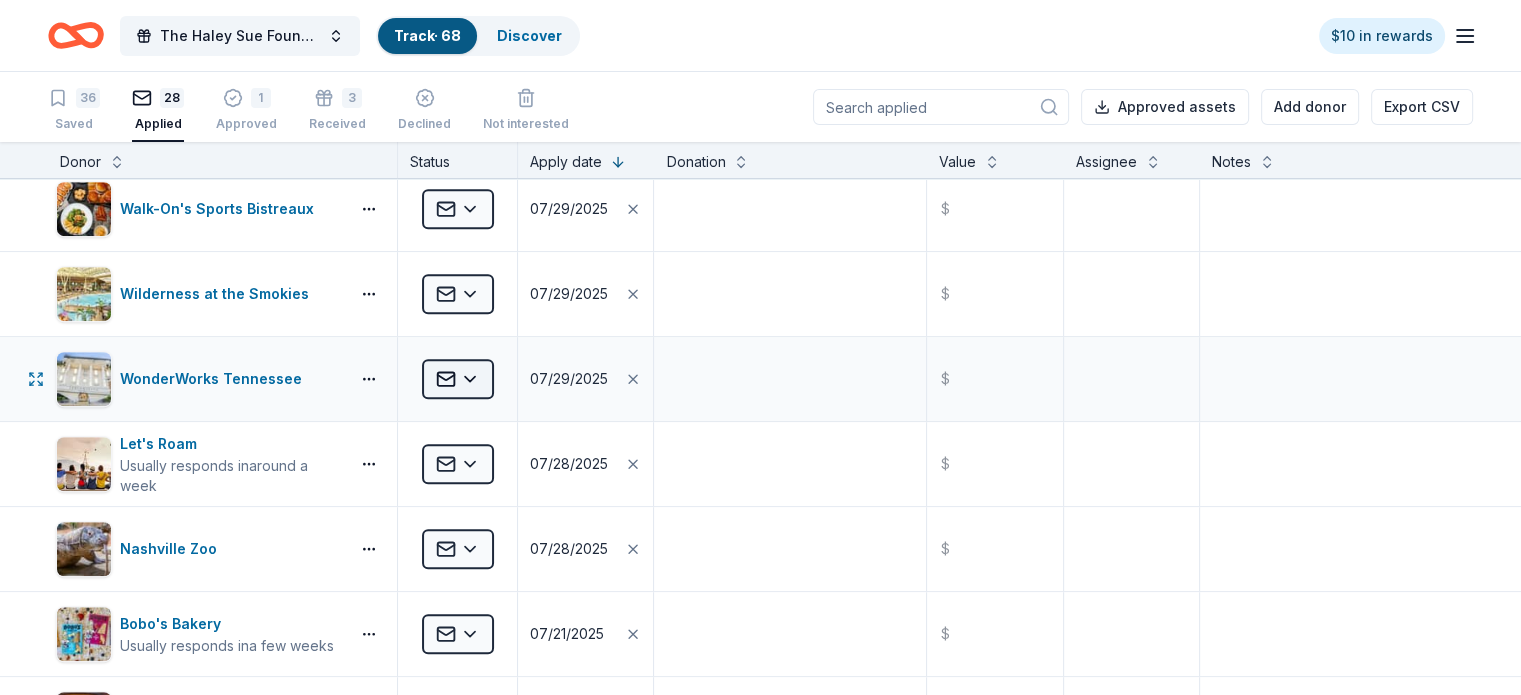 click on "The Haley Sue Foundation Legacy Ball Track · 68 Discover $10 in rewards 36 Saved 28 Applied 1 Approved 3 Received Declined Not interested Approved assets Add donor Export CSV Donor Status Apply date Donation Value Assignee Notes Sperry's Restaurant Applied 07/29/2025 $ American Eagle Usually responds in over a month Applied 07/29/2025 $ Vanderbilt University Athletics Applied 07/29/2025 $ Anakeesta Applied 07/29/2025 $ Wilderness at the Smokies Applied 07/29/2025 $ Bison Coolers Usually responds in over a month Applied 07/29/2025 $ Georgia Aquarium Usually responds in over a month Applied 07/29/2025 $ Thank you for submitting your donation request. Because we receive a large number of requests for donations to worthy causes, we review each request 4-6 weeks prior to its event date. To help us manage this process, we respectfully ask that you do not contact us outside of this system. Kendra Scott Usually responds in a few weeks Applied 07/29/2025 $ Nashville Children's Theatre Applied 07/29/2025 $ Your application has been received. You'll hear from us soon!\nThank you,\nThe Kendra Scott Team Made in TN Applied 07/29/2025" at bounding box center (760, 347) 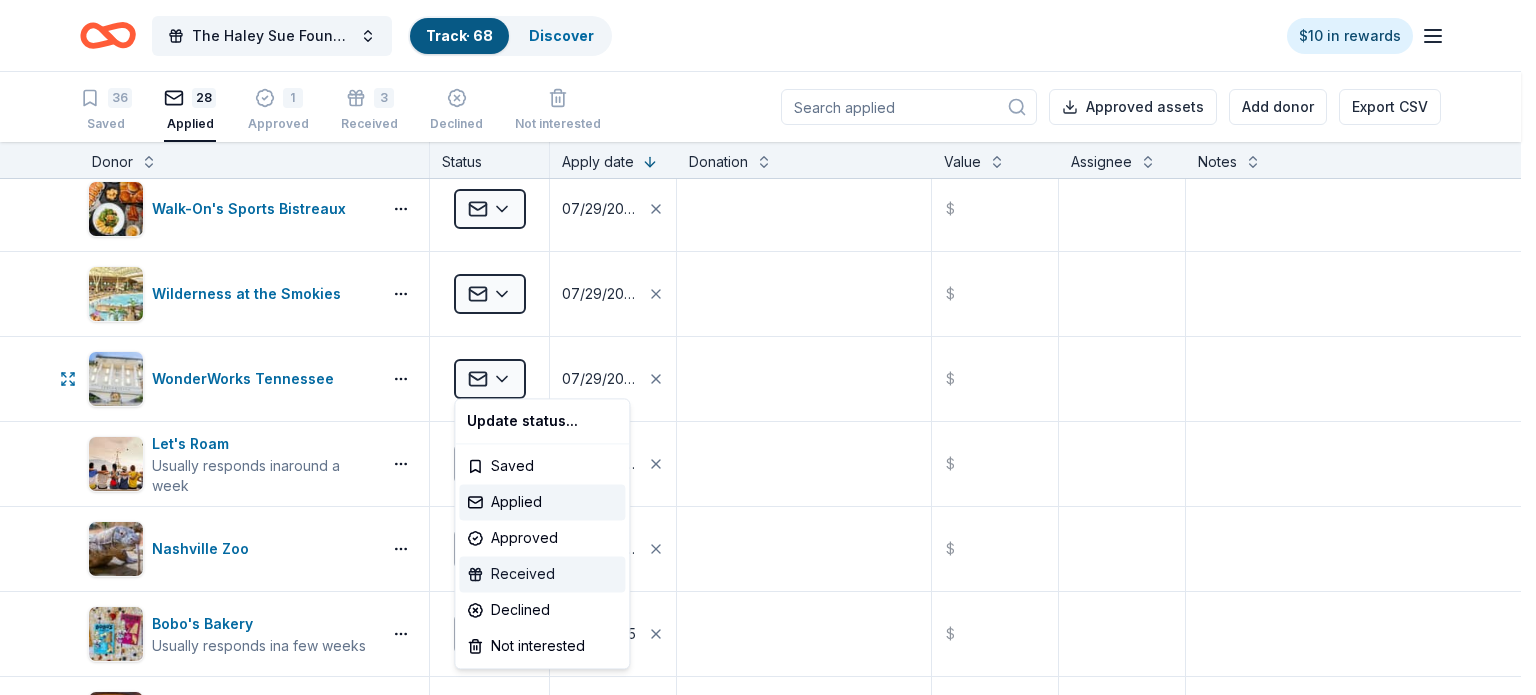 click on "Received" at bounding box center [542, 574] 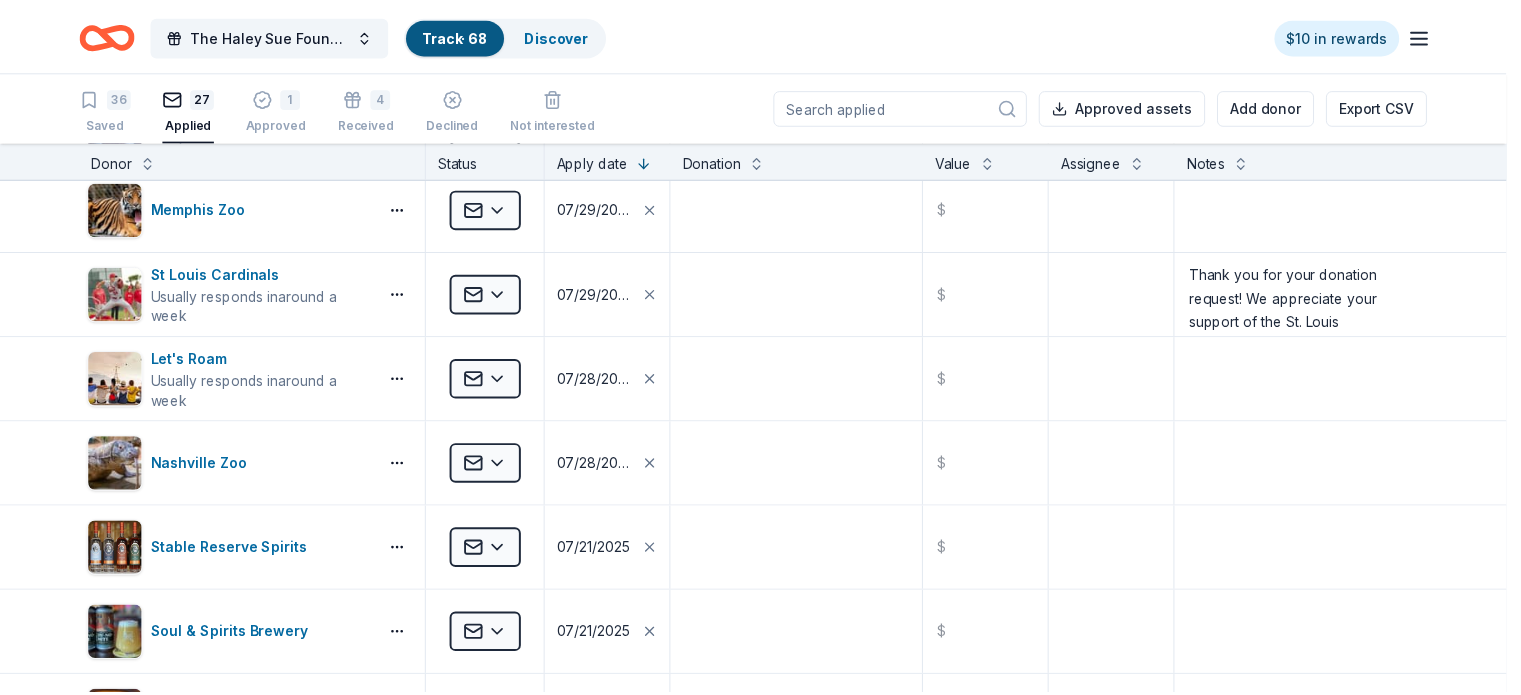 scroll, scrollTop: 269, scrollLeft: 0, axis: vertical 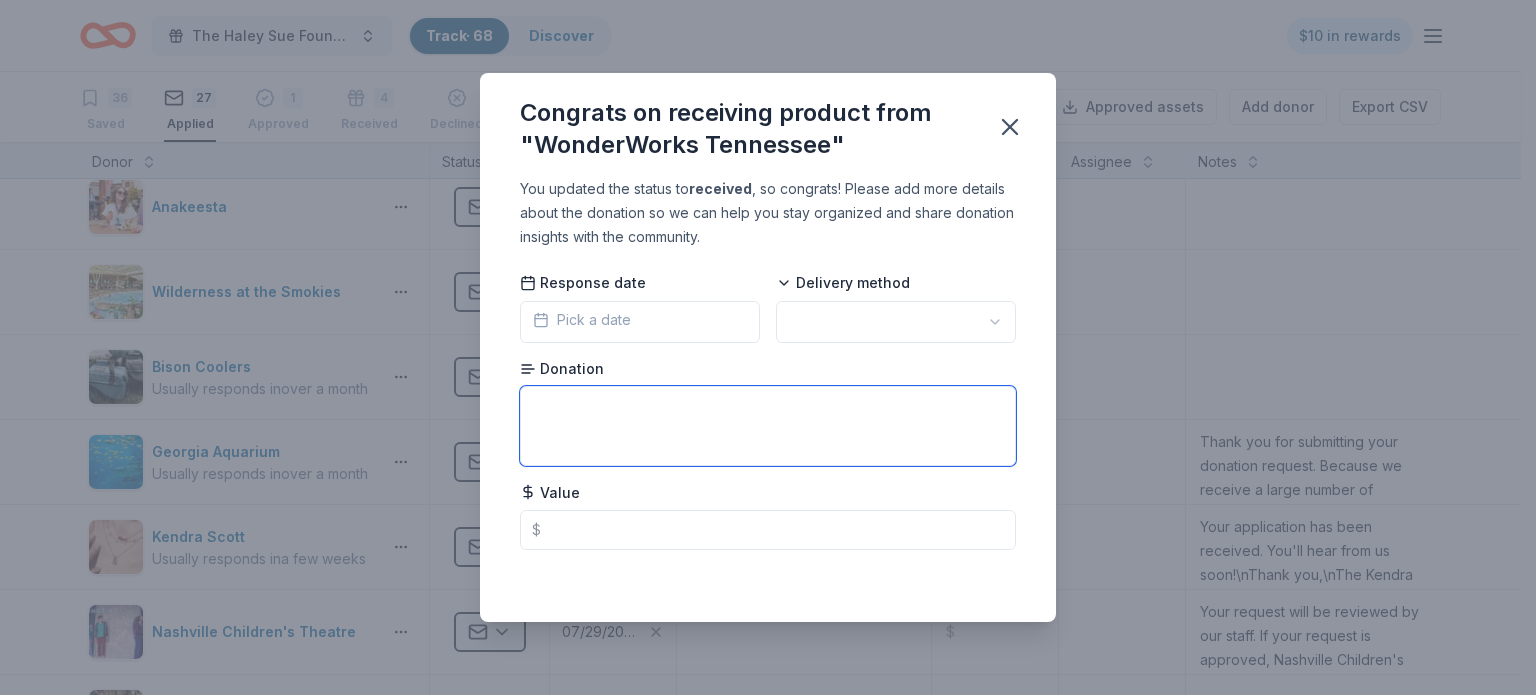 click at bounding box center [768, 426] 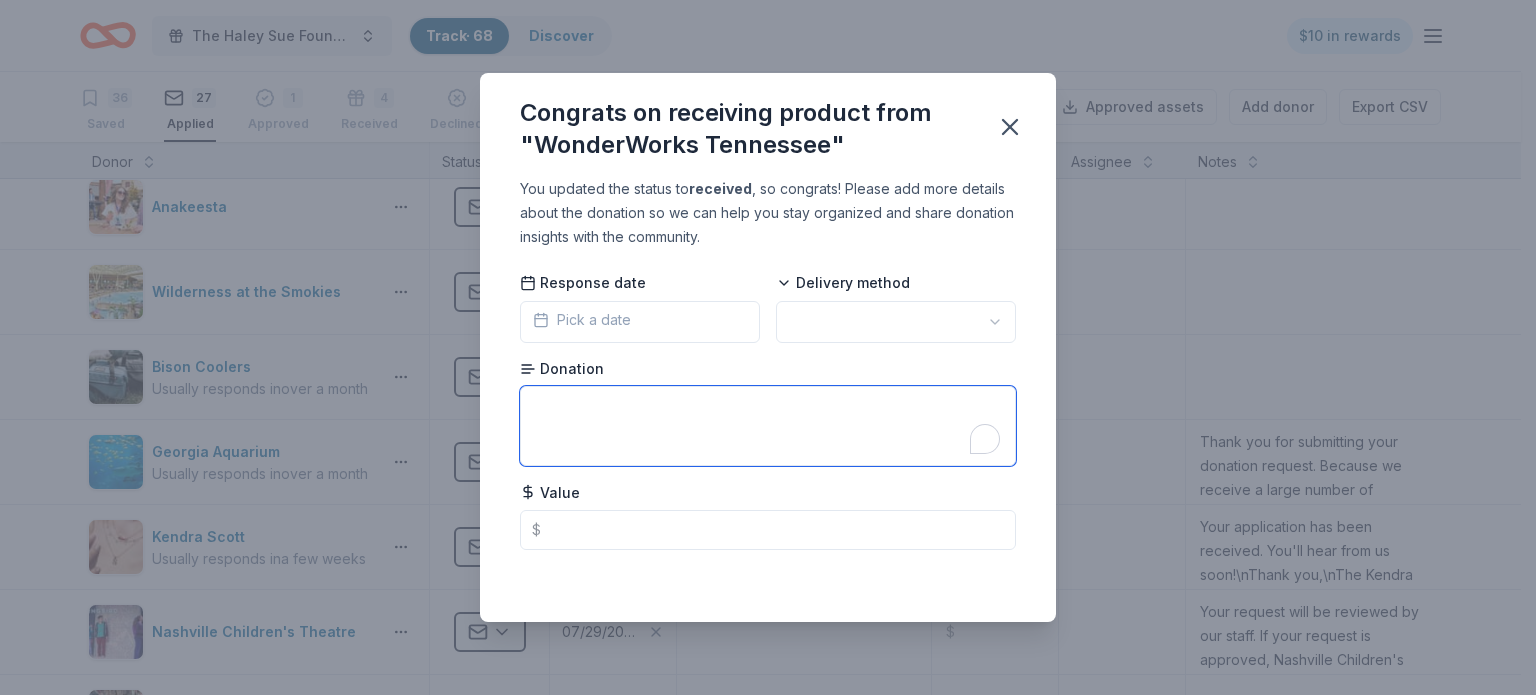 paste on "Item Name: 2 Tickets for General Admission, which includes WW Exhibits and Ropes Course (Value: $79.00) ($[NUMBER] value)" 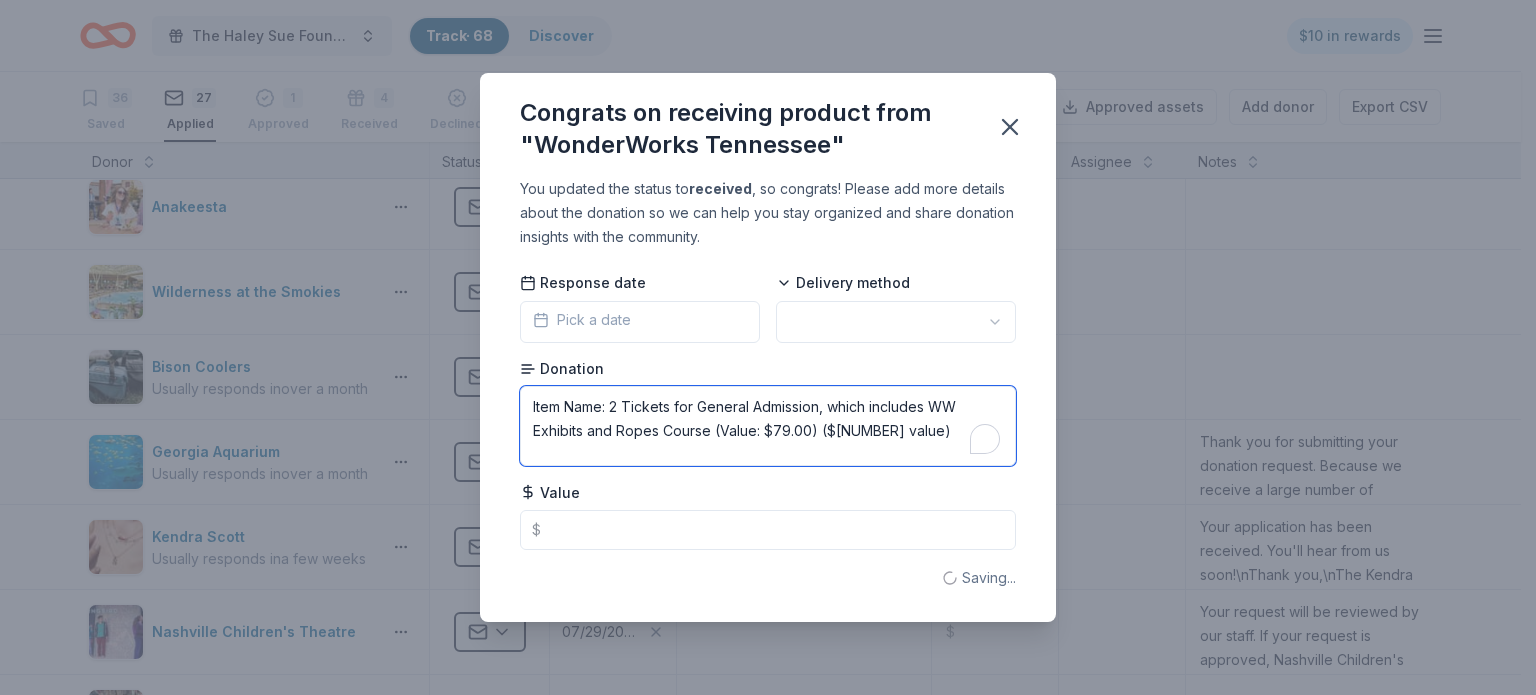 type on "Item Name: 2 Tickets for General Admission, which includes WW Exhibits and Ropes Course (Value: $79.00) ($[NUMBER] value)" 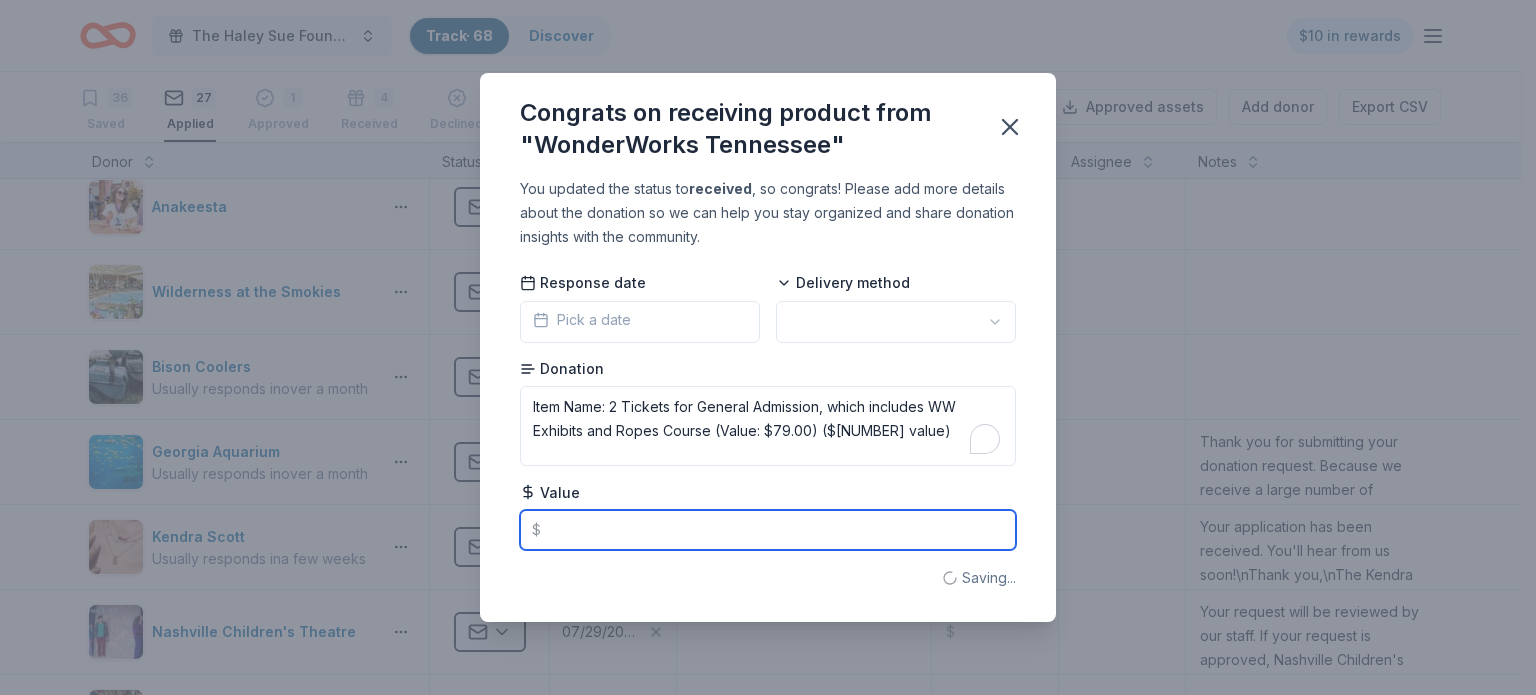click at bounding box center [768, 530] 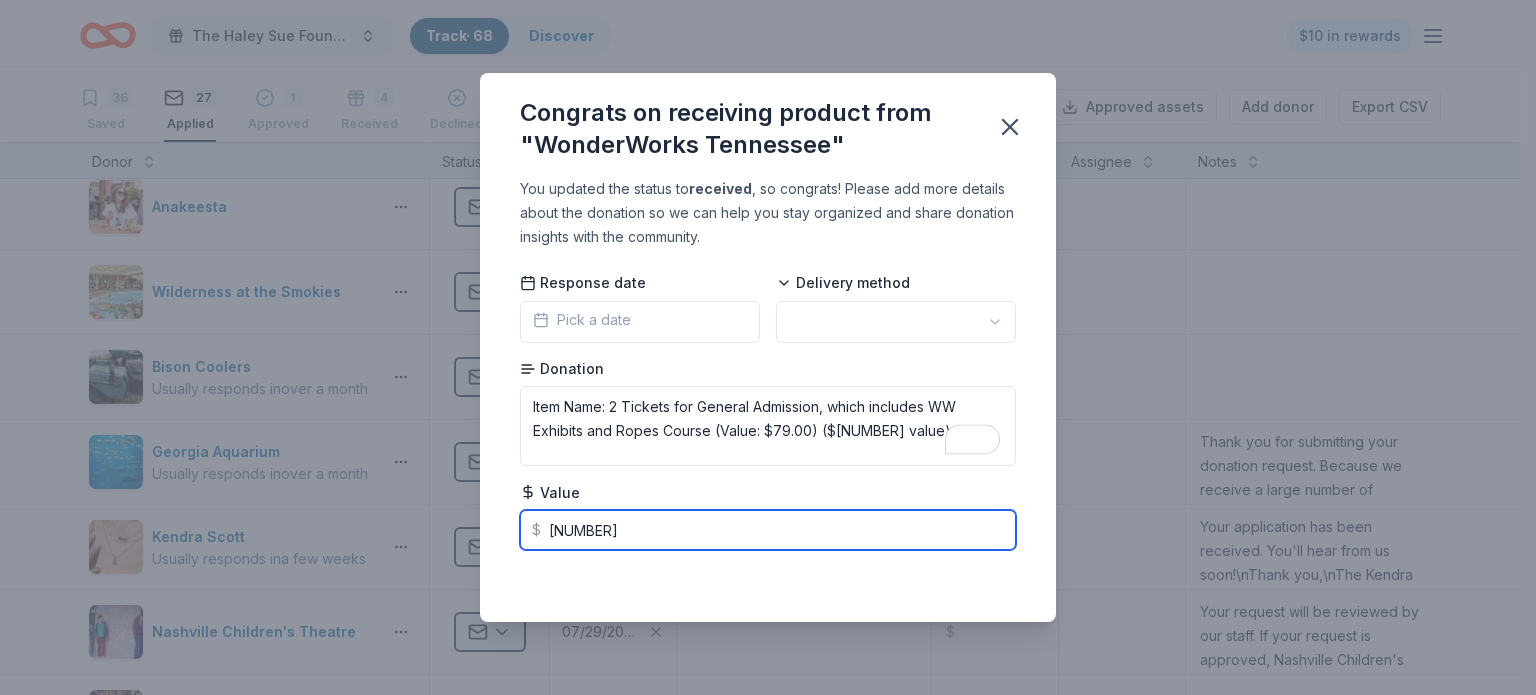 type on "[NUMBER]" 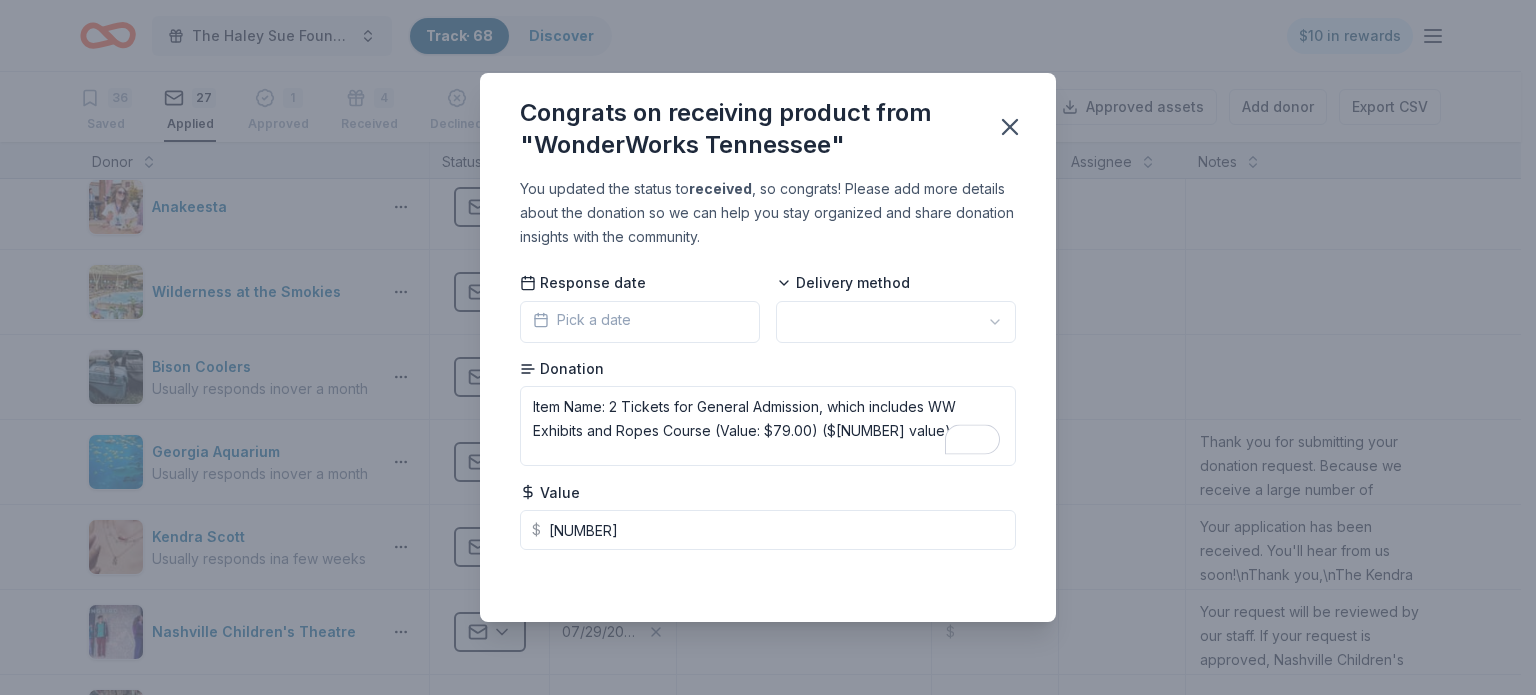 click on "The Haley Sue Foundation Legacy Ball Track · 68 Discover $10 in rewards 36 Saved 27 Applied 1 Approved 4 Received Declined Not interested Approved assets Add donor Export CSV Donor Status Apply date Donation Value Assignee Notes Sperry's Restaurant Applied 07/29/2025 $ American Eagle Usually responds in over a month Applied 07/29/2025 $ Vanderbilt University Athletics Applied 07/29/2025 $ Anakeesta Applied 07/29/2025 $ Wilderness at the Smokies Applied 07/29/2025 $ Bison Coolers Usually responds in over a month Applied 07/29/2025 $ Georgia Aquarium Usually responds in over a month Applied 07/29/2025 $ Thank you for submitting your donation request. Because we receive a large number of requests for donations to worthy causes, we review each request 4-6 weeks prior to its event date. To help us manage this process, we respectfully ask that you do not contact us outside of this system. Kendra Scott Usually responds in a few weeks Applied 07/29/2025 $ Nashville Children's Theatre Applied 07/29/2025 $ $ $" at bounding box center (768, 347) 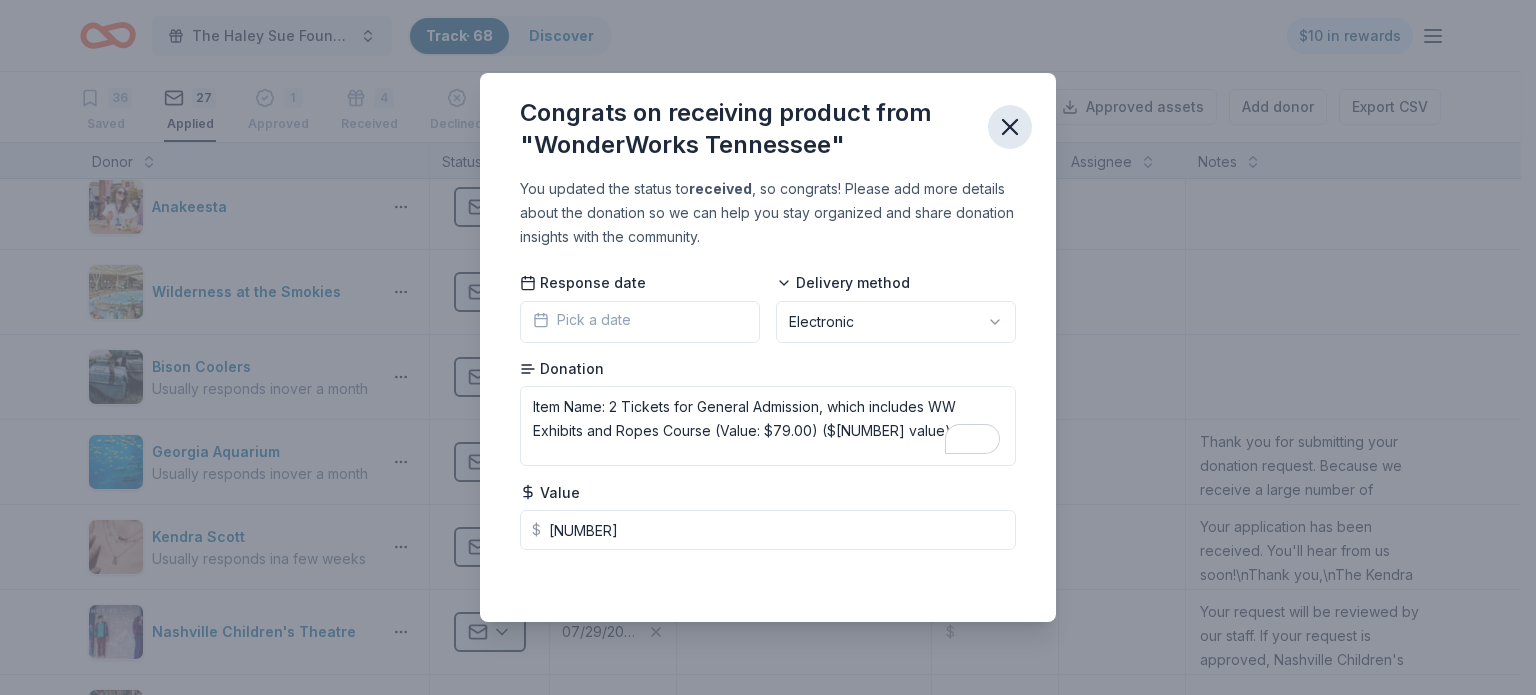 click 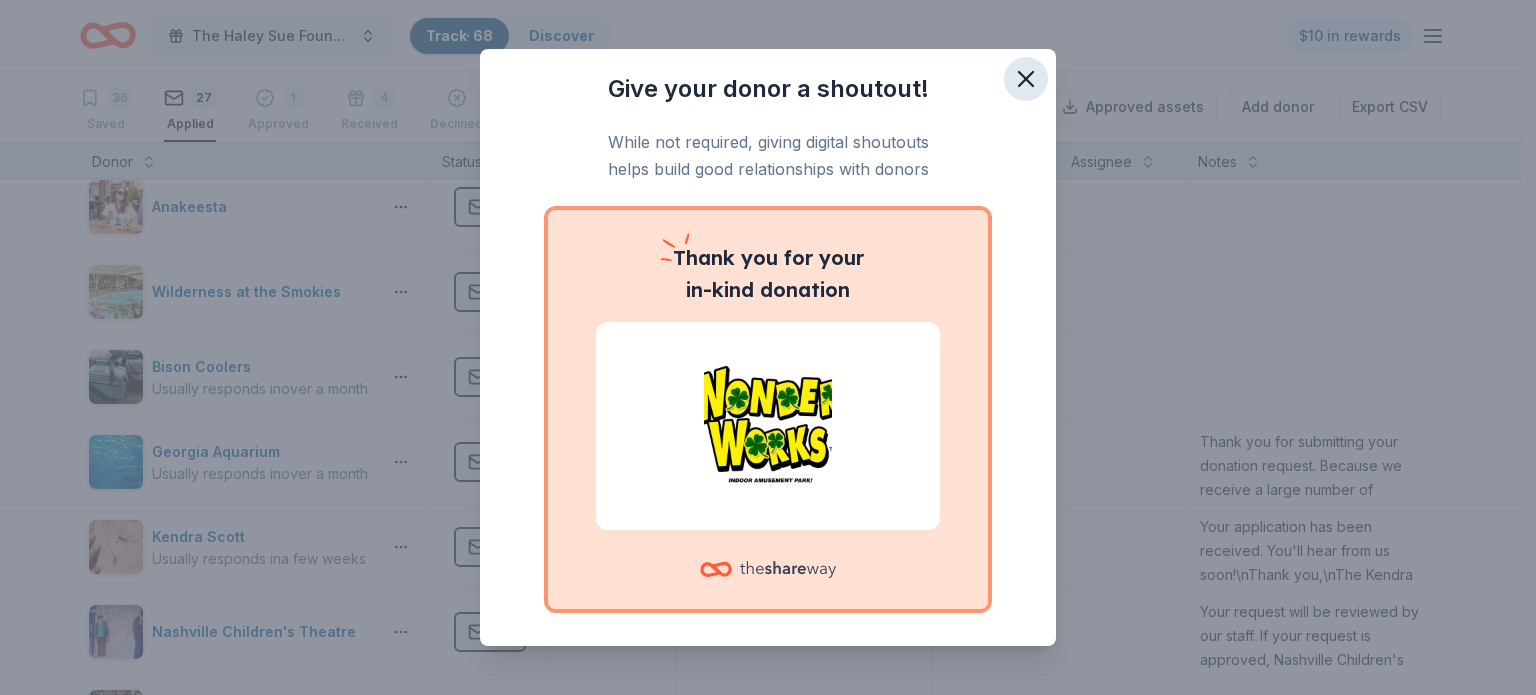 click 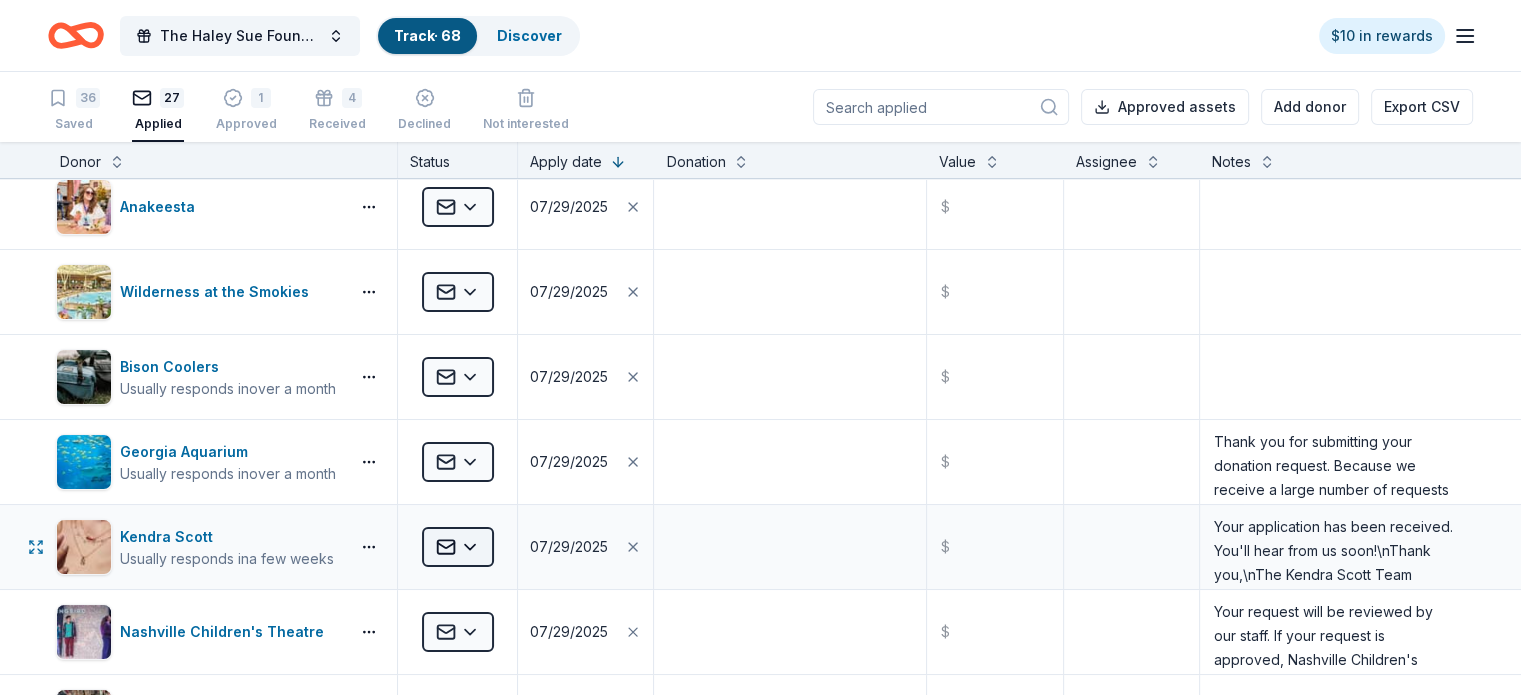 click on "The Haley Sue Foundation Legacy Ball Track · 68 Discover $10 in rewards 36 Saved 27 Applied 1 Approved 4 Received Declined Not interested Approved assets Add donor Export CSV Donor Status Apply date Donation Value Assignee Notes Sperry's Restaurant Applied 07/29/2025 $ American Eagle Usually responds in over a month Applied 07/29/2025 $ Vanderbilt University Athletics Applied 07/29/2025 $ Anakeesta Applied 07/29/2025 $ Wilderness at the Smokies Applied 07/29/2025 $ Bison Coolers Usually responds in over a month Applied 07/29/2025 $ Georgia Aquarium Usually responds in over a month Applied 07/29/2025 $ Thank you for submitting your donation request. Because we receive a large number of requests for donations to worthy causes, we review each request 4-6 weeks prior to its event date. To help us manage this process, we respectfully ask that you do not contact us outside of this system. Kendra Scott Usually responds in a few weeks Applied 07/29/2025 $ Nashville Children's Theatre Applied 07/29/2025 $ $ $" at bounding box center (760, 347) 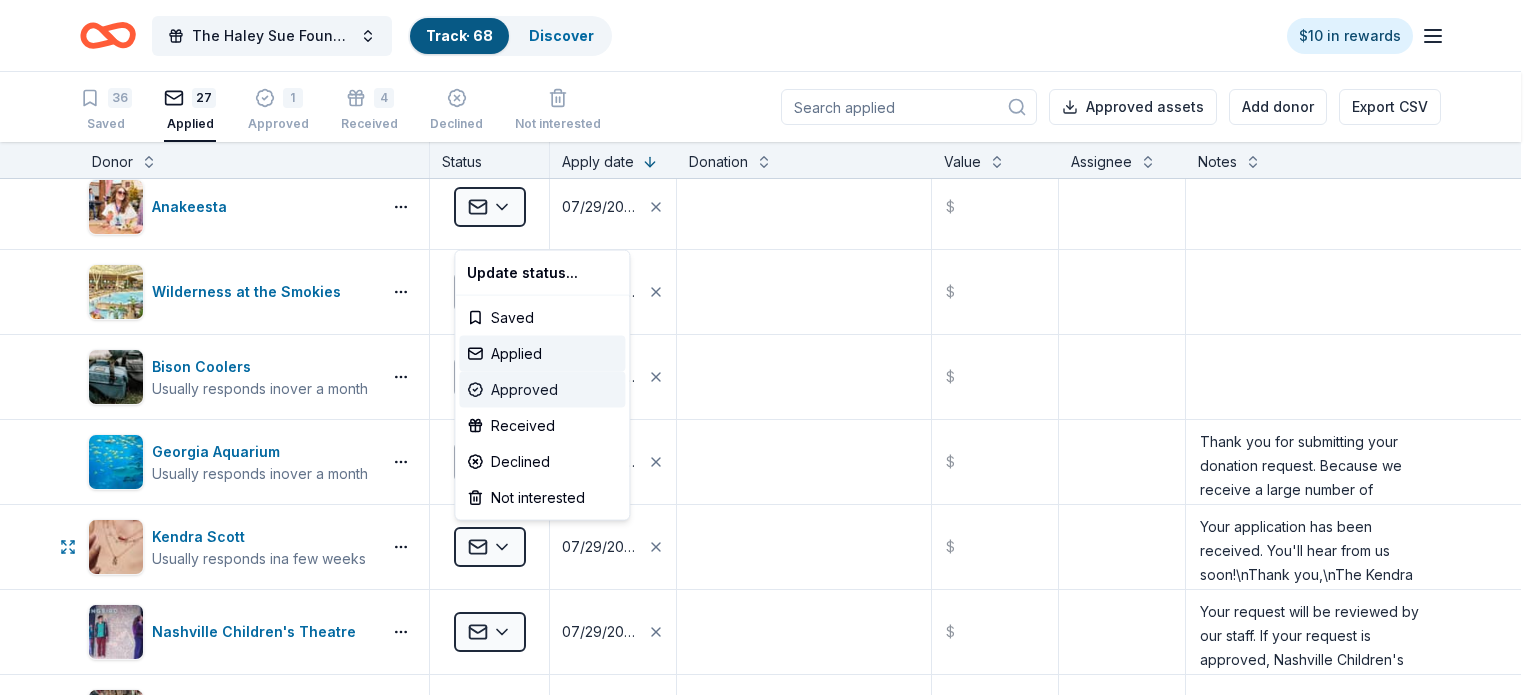 click on "Approved" at bounding box center (542, 390) 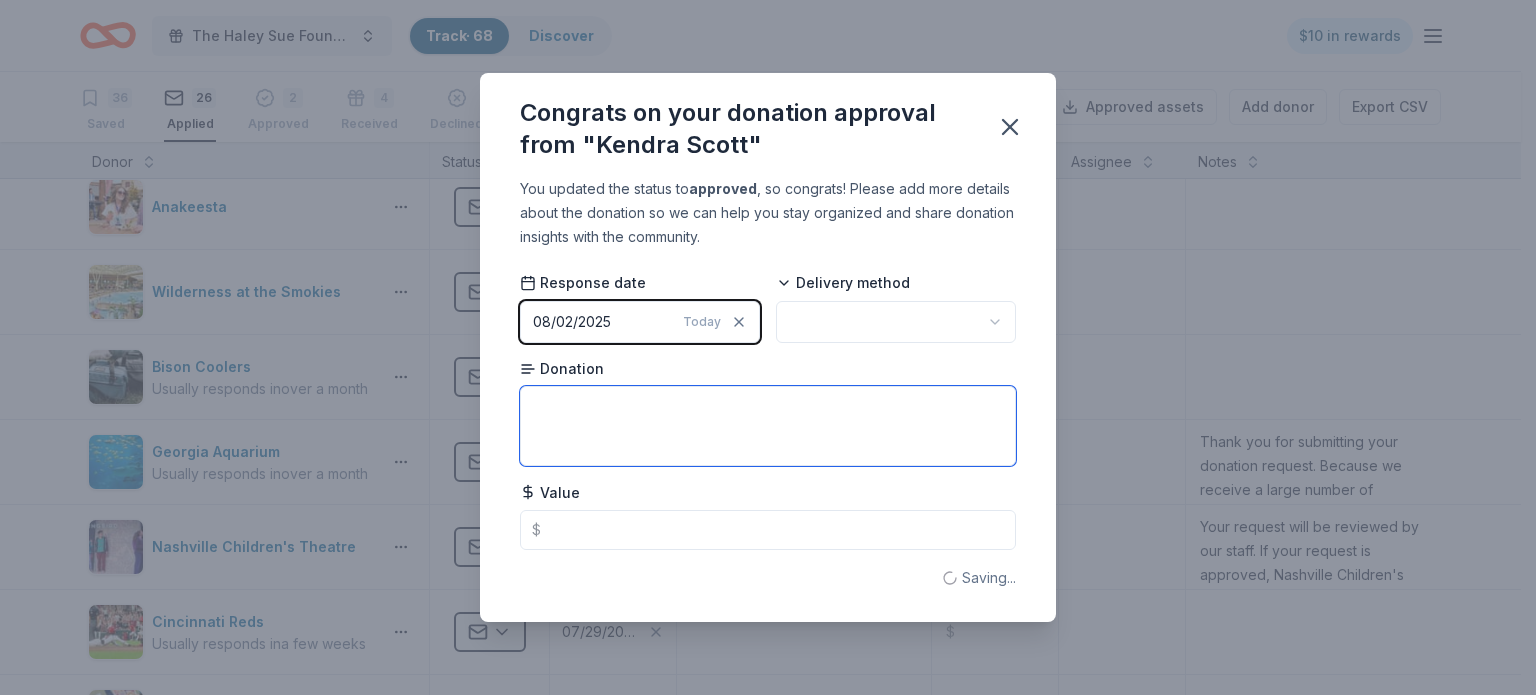 click at bounding box center (768, 426) 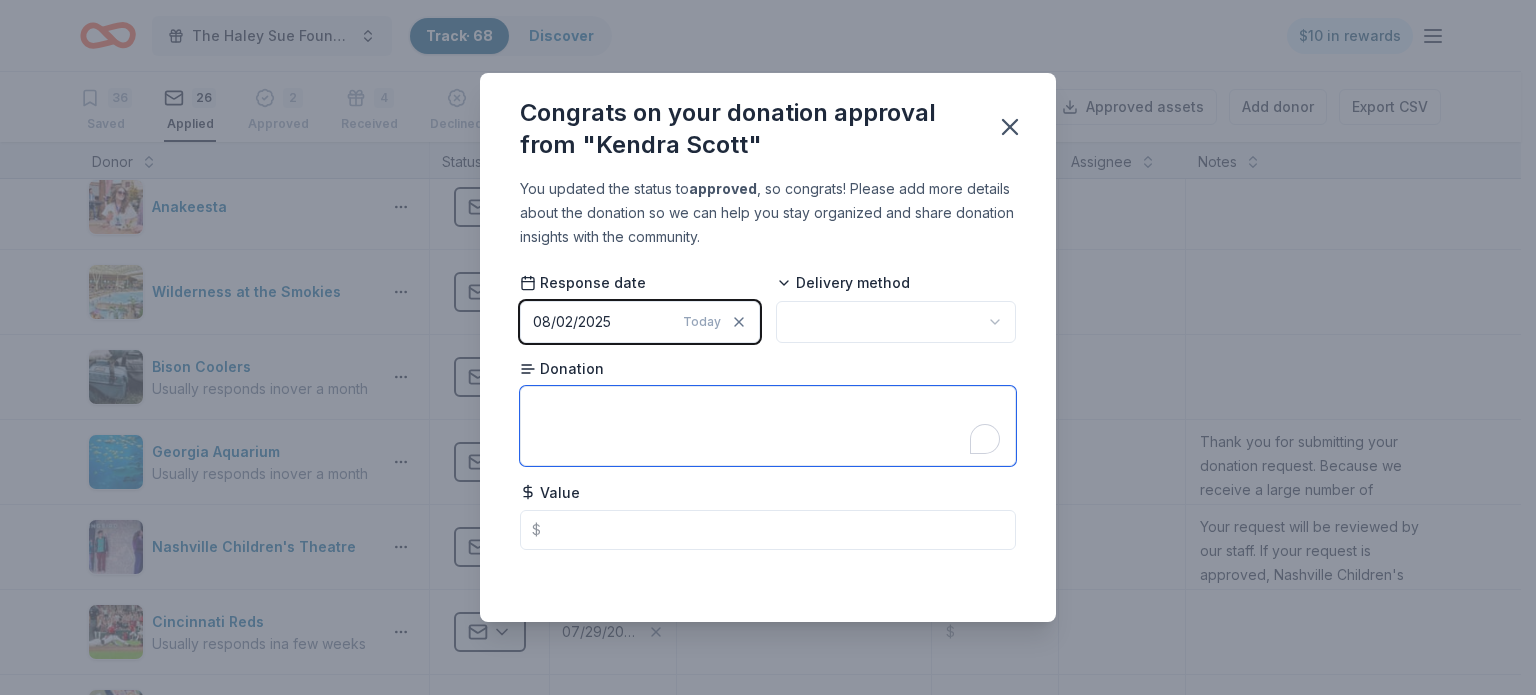 paste on "Hi Pamela! Your donation is ready for pick up at Kendra Scott Franklin, TN store. Feel free to come pick it up during store hours. (Mon-Sat 10-7pm, Sun 12-6pm)" 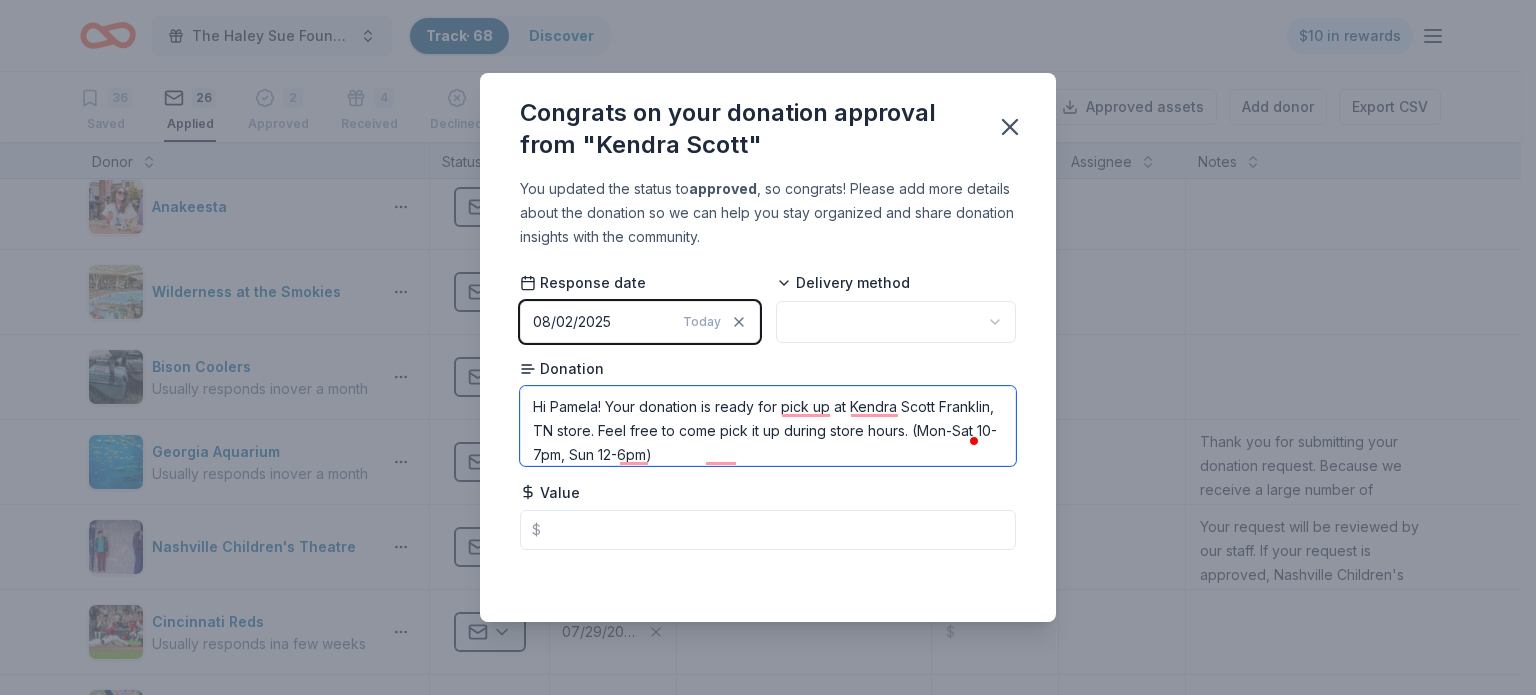 type on "Hi Pamela! Your donation is ready for pick up at Kendra Scott Franklin, TN store. Feel free to come pick it up during store hours. (Mon-Sat 10-7pm, Sun 12-6pm)" 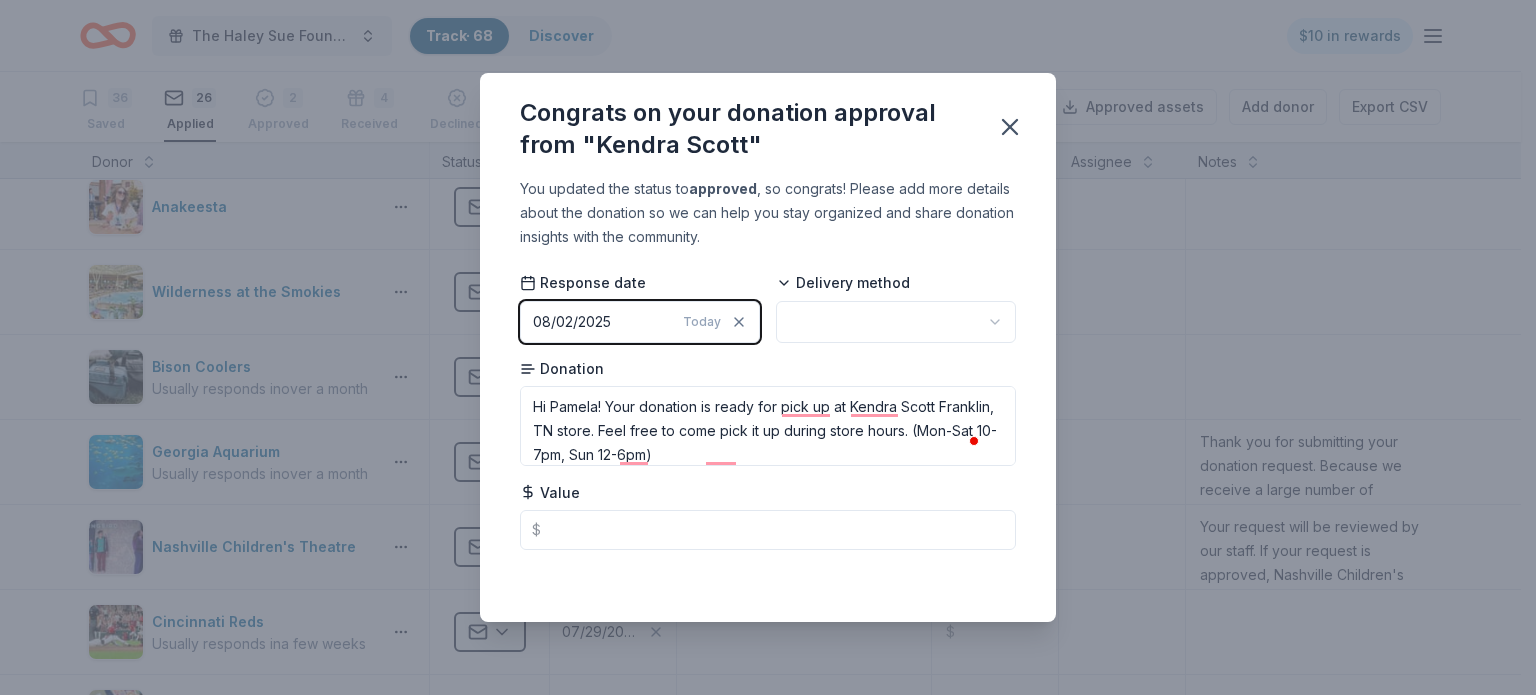 click on "The Haley Sue Foundation Legacy Ball Track · 68 Discover $10 in rewards 36 Saved 26 Applied 2 Approved 4 Received Declined Not interested Approved assets Add donor Export CSV Donor Status Apply date Donation Value Assignee Notes Sperry's Restaurant Applied 07/29/2025 $ American Eagle Usually responds in over a month Applied 07/29/2025 $ Vanderbilt University Athletics Applied 07/29/2025 $ Anakeesta Applied 07/29/2025 $ Wilderness at the Smokies Applied 07/29/2025 $ Bison Coolers Usually responds in over a month Applied 07/29/2025 $ Georgia Aquarium Usually responds in over a month Applied 07/29/2025 $ Thank you for submitting your donation request. Because we receive a large number of requests for donations to worthy causes, we review each request 4-6 weeks prior to its event date. To help us manage this process, we respectfully ask that you do not contact us outside of this system. Nashville Children's Theatre Applied 07/29/2025 $ Cincinnati Reds Usually responds in a few weeks Applied 07/29/2025 $ $" at bounding box center (768, 347) 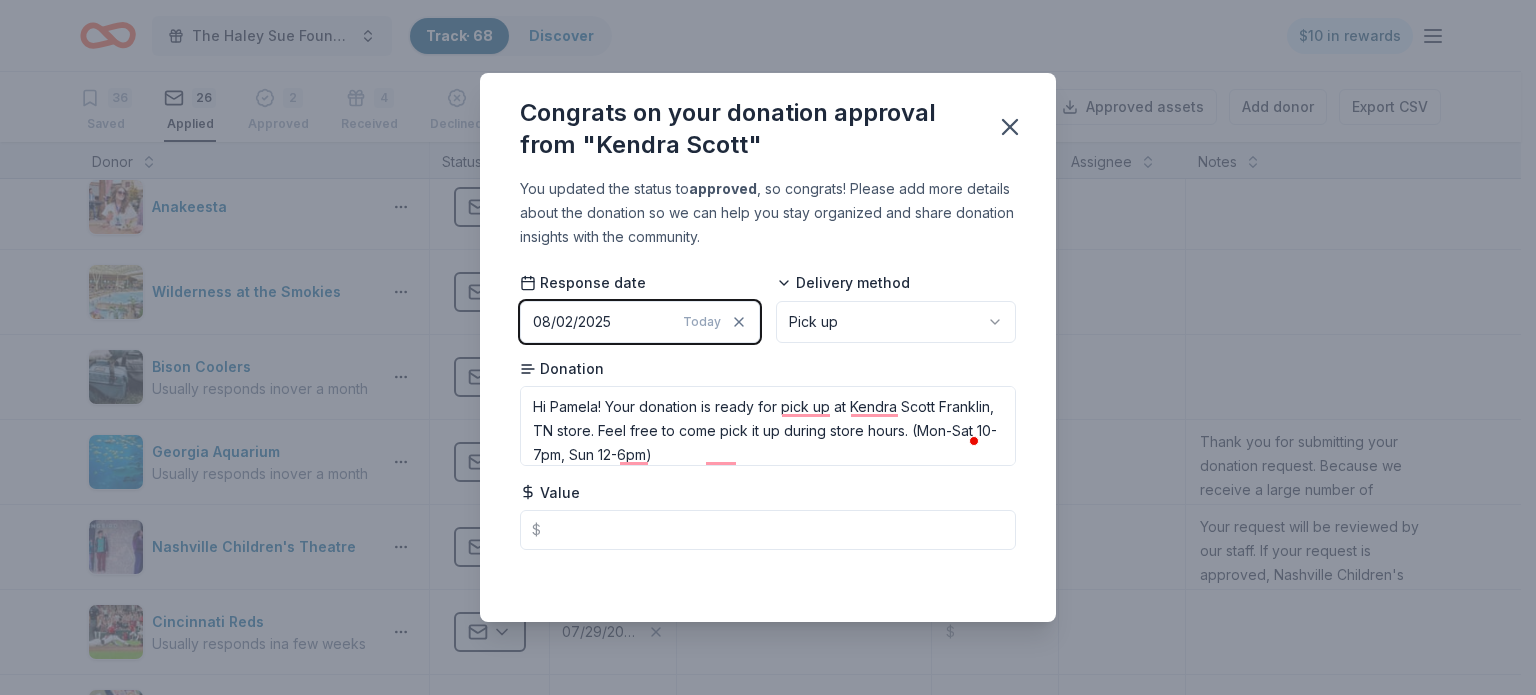 click on "Saved" at bounding box center [768, 578] 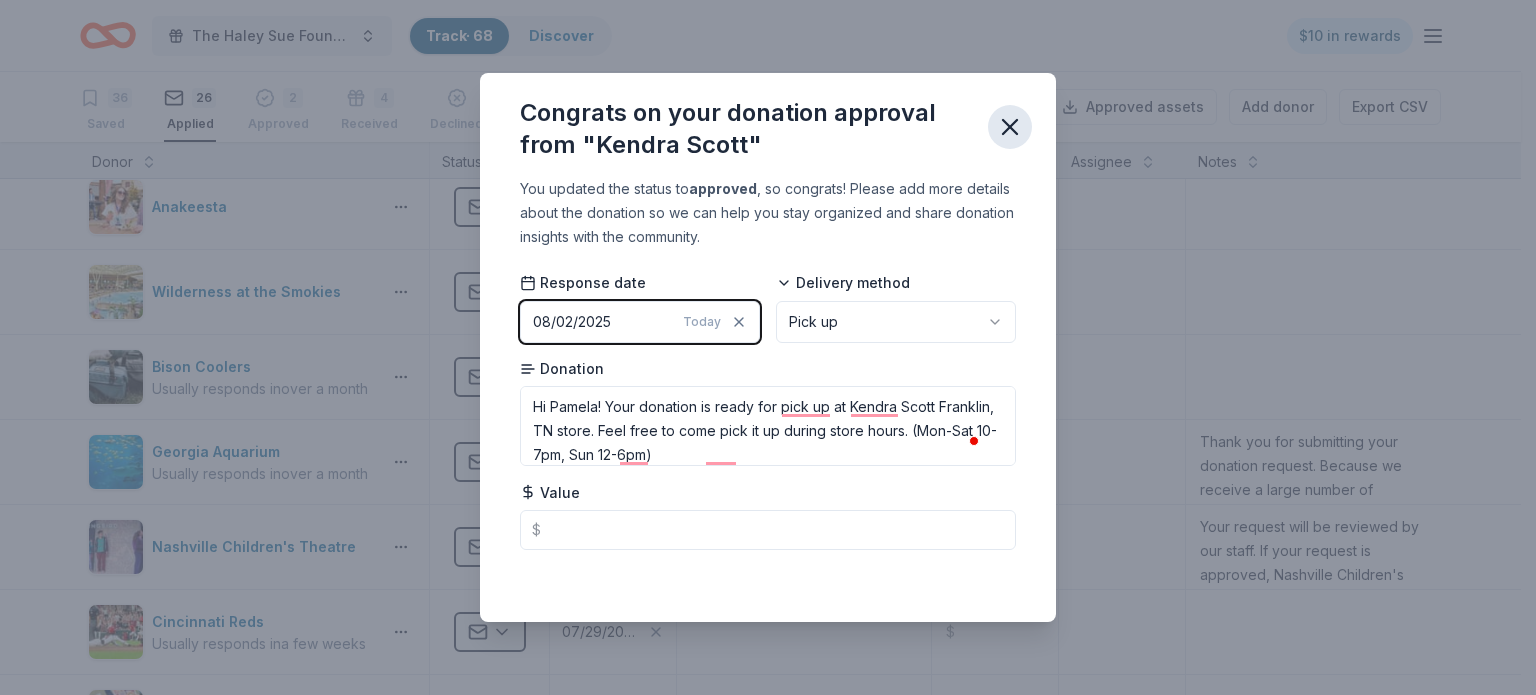 click 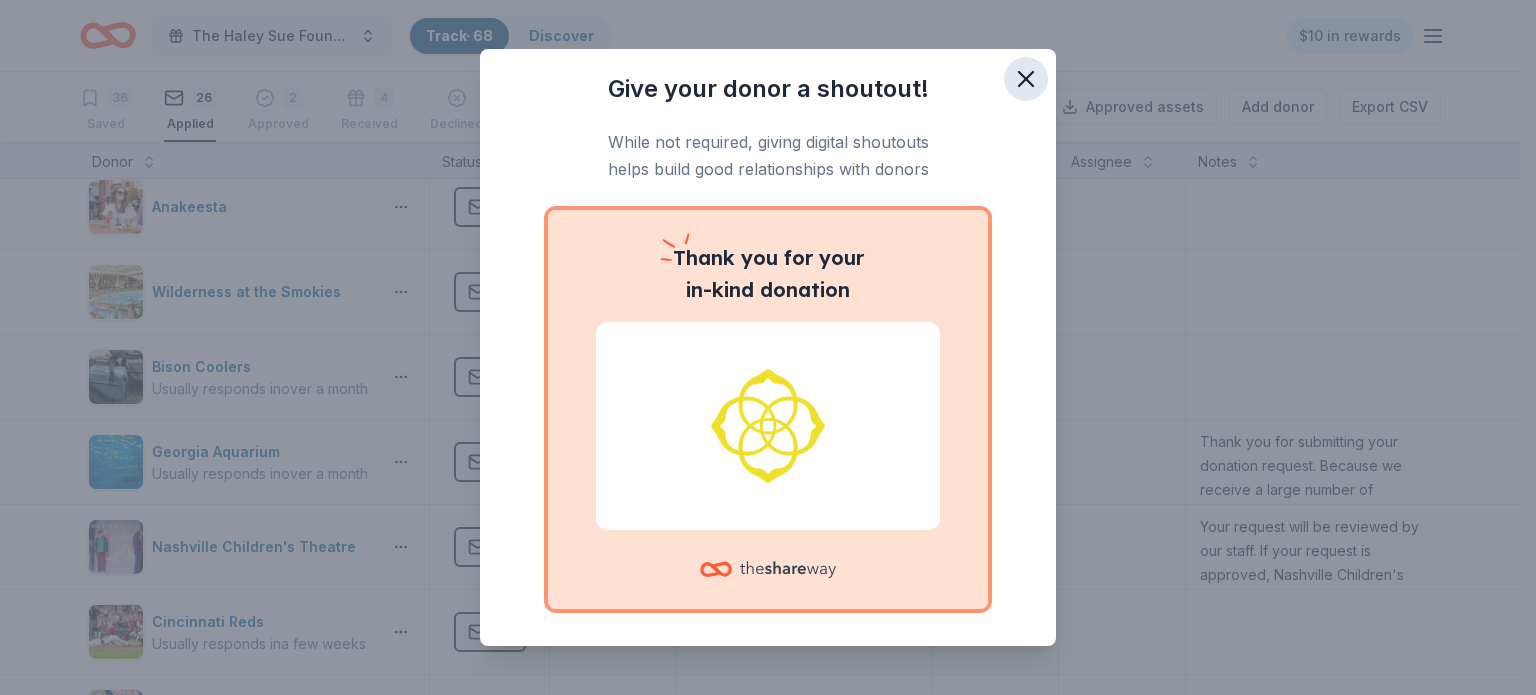 click 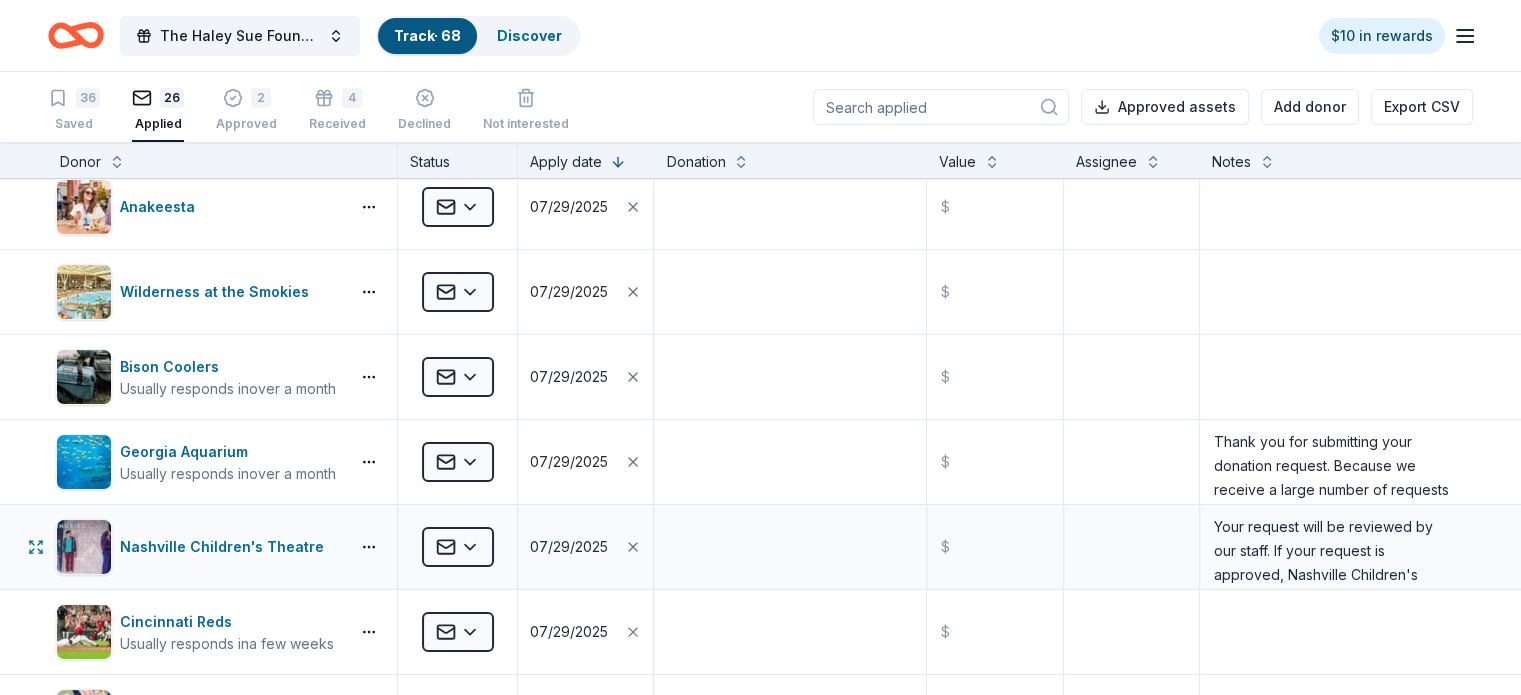 click on "Nashville Children's Theatre" at bounding box center [222, 547] 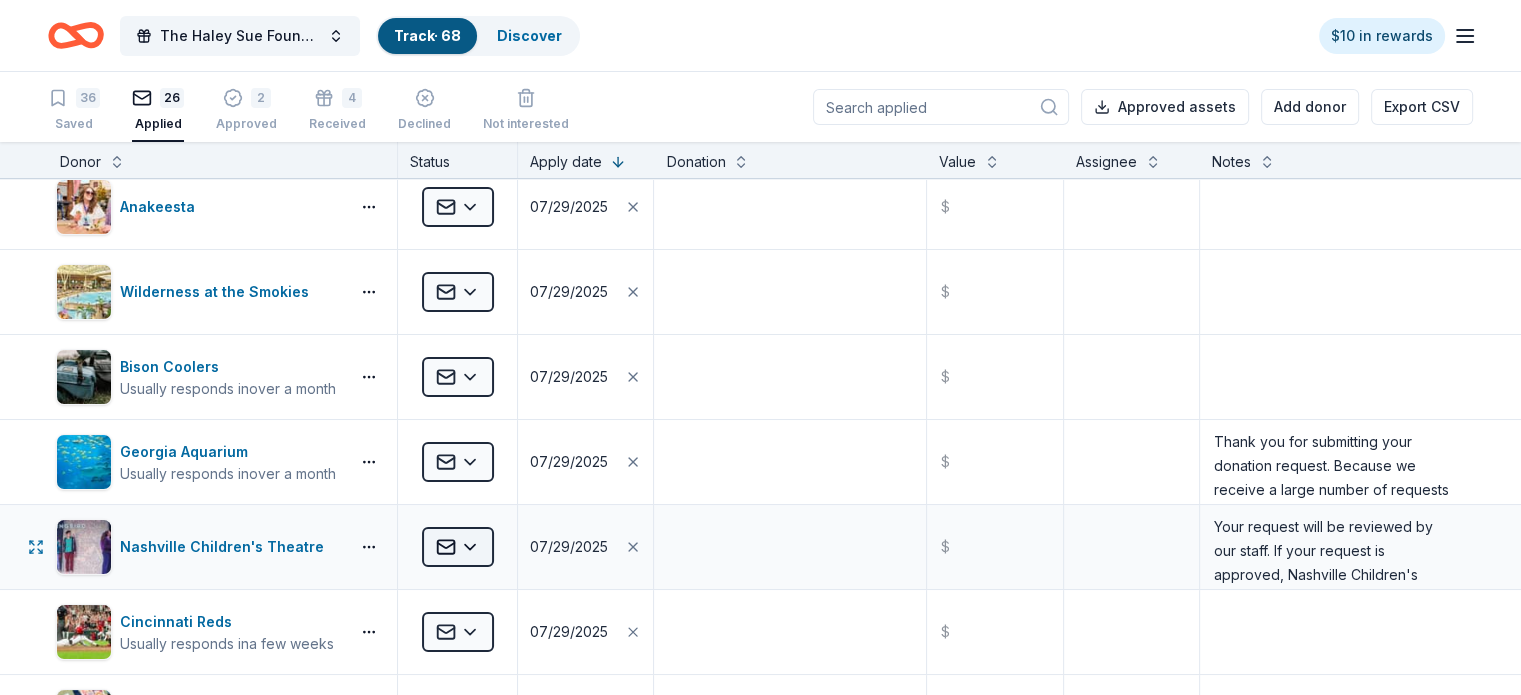 click on "The Haley Sue Foundation Legacy Ball Track · 68 Discover $10 in rewards 36 Saved 26 Applied 2 Approved 4 Received Declined Not interested Approved assets Add donor Export CSV Donor Status Apply date Donation Value Assignee Notes Sperry's Restaurant Applied 07/29/2025 $ American Eagle Usually responds in over a month Applied 07/29/2025 $ Vanderbilt University Athletics Applied 07/29/2025 $ Anakeesta Applied 07/29/2025 $ Wilderness at the Smokies Applied 07/29/2025 $ Bison Coolers Usually responds in over a month Applied 07/29/2025 $ Georgia Aquarium Usually responds in over a month Applied 07/29/2025 $ Thank you for submitting your donation request. Because we receive a large number of requests for donations to worthy causes, we review each request 4-6 weeks prior to its event date. To help us manage this process, we respectfully ask that you do not contact us outside of this system. Nashville Children's Theatre Applied 07/29/2025 $ Cincinnati Reds Usually responds in a few weeks Applied 07/29/2025 $ $" at bounding box center (760, 347) 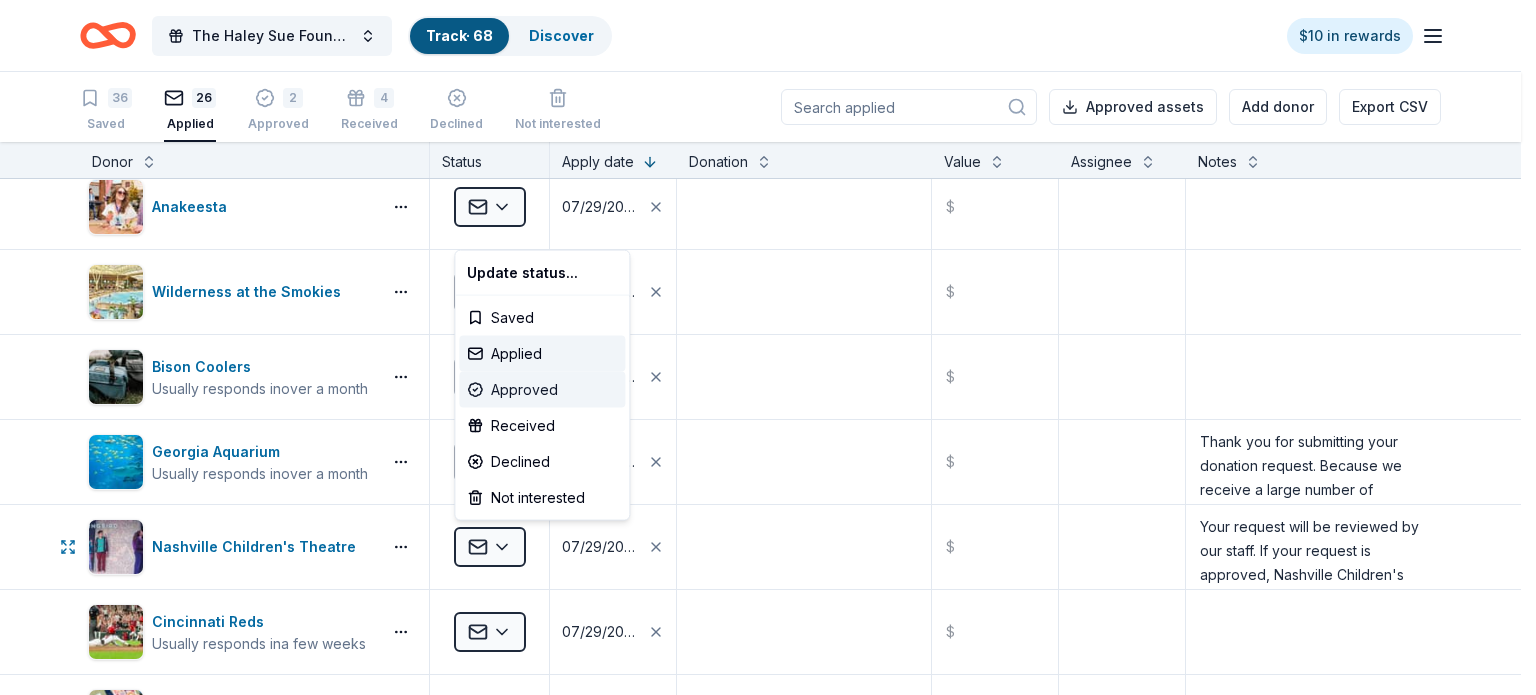 click on "Approved" at bounding box center [542, 390] 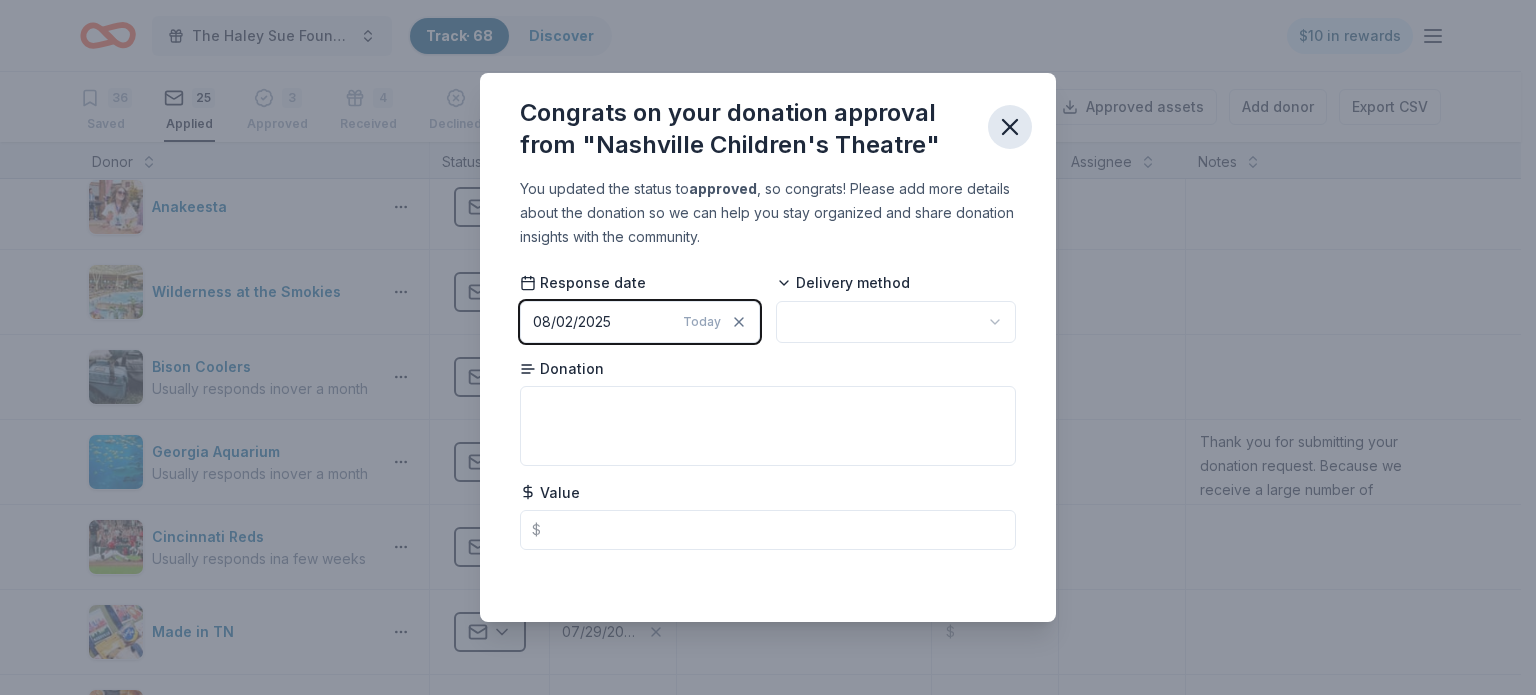 click 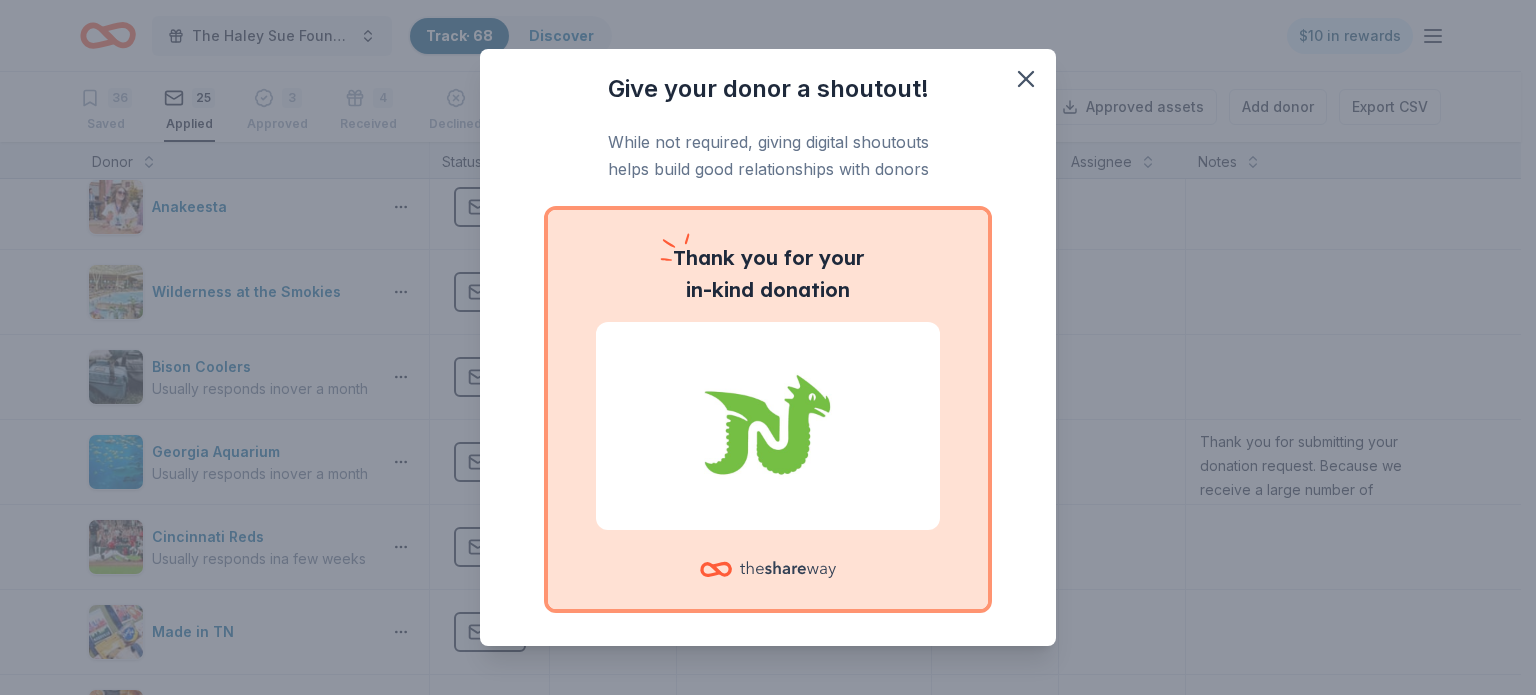 click at bounding box center (768, 426) 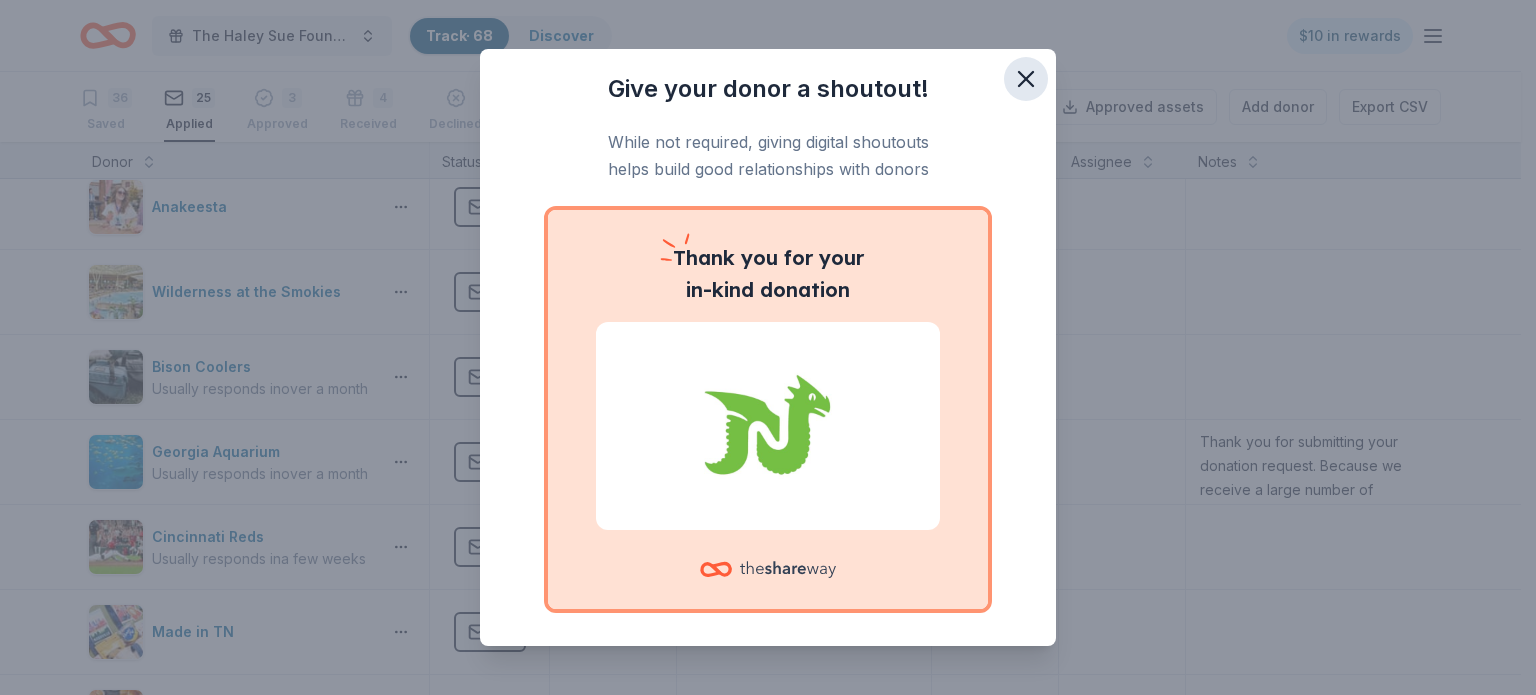 click 